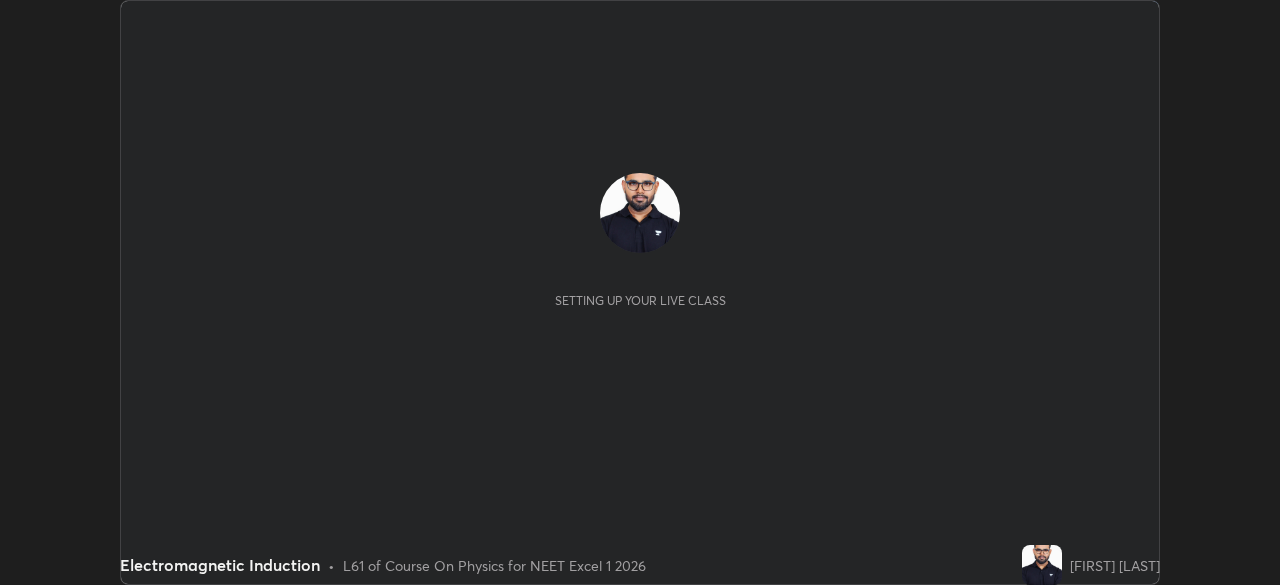 scroll, scrollTop: 0, scrollLeft: 0, axis: both 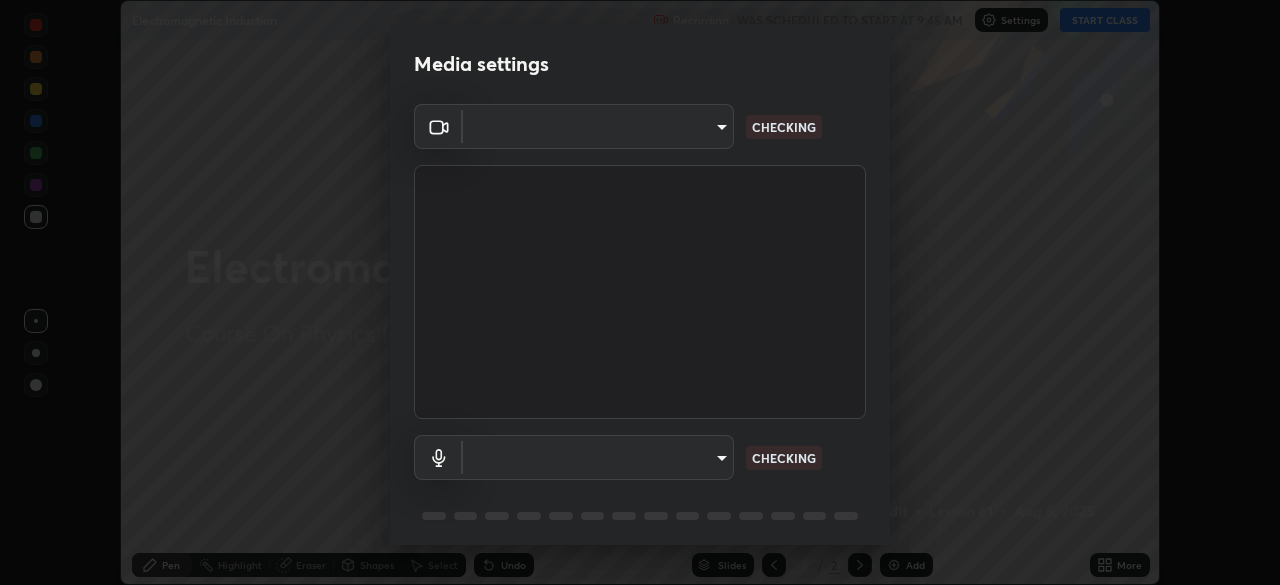 type on "f7a3972b1aa4ccc2bb278f1e0e3147348a18408e8ce32c2dd239d99c5c07823a" 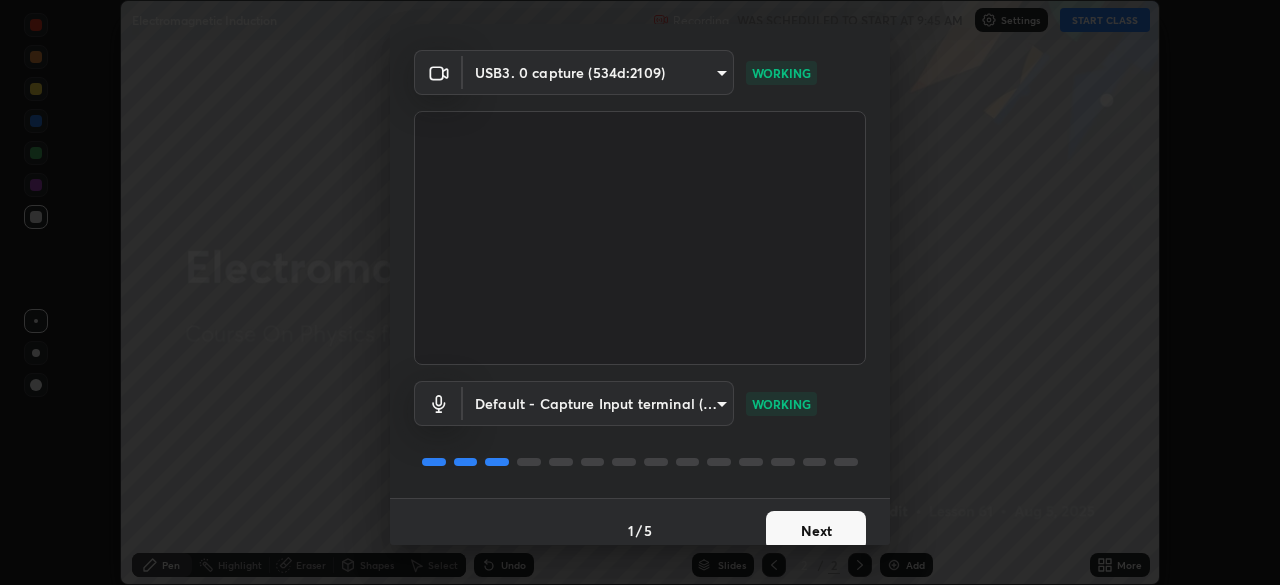 scroll, scrollTop: 71, scrollLeft: 0, axis: vertical 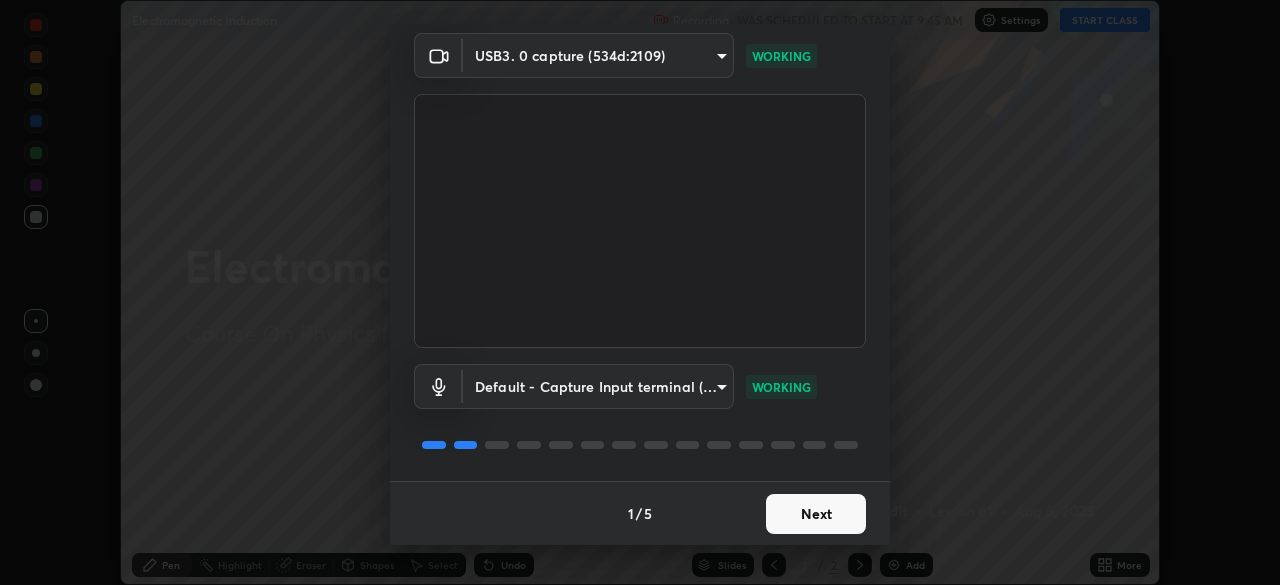 click on "Next" at bounding box center [816, 514] 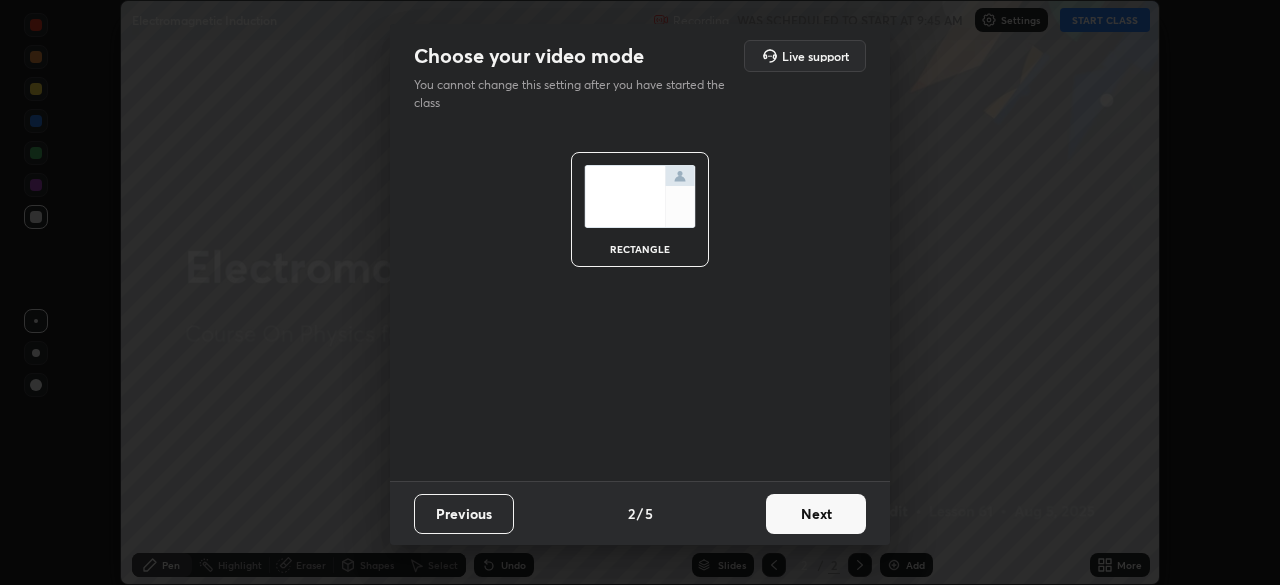 click on "Next" at bounding box center (816, 514) 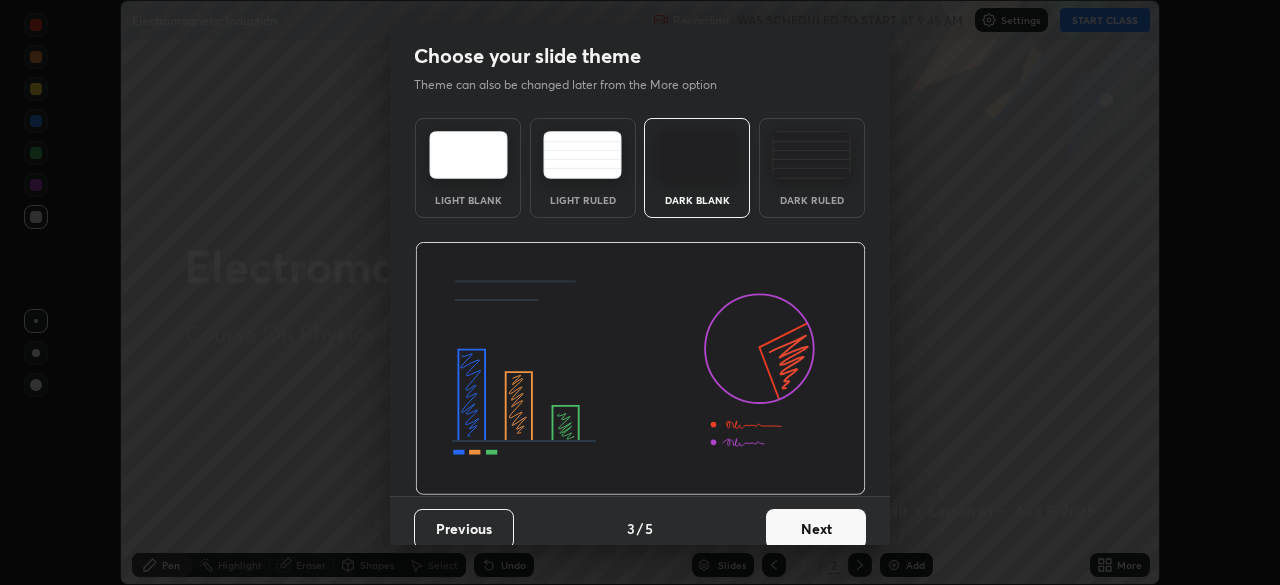 click on "Next" at bounding box center (816, 529) 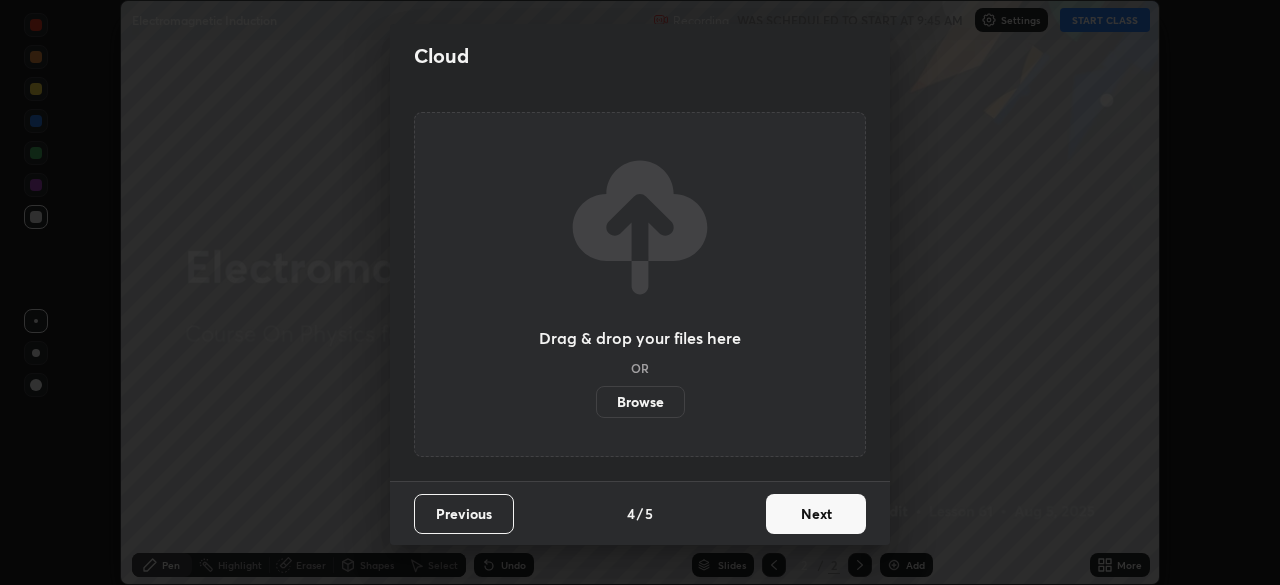 click on "Next" at bounding box center [816, 514] 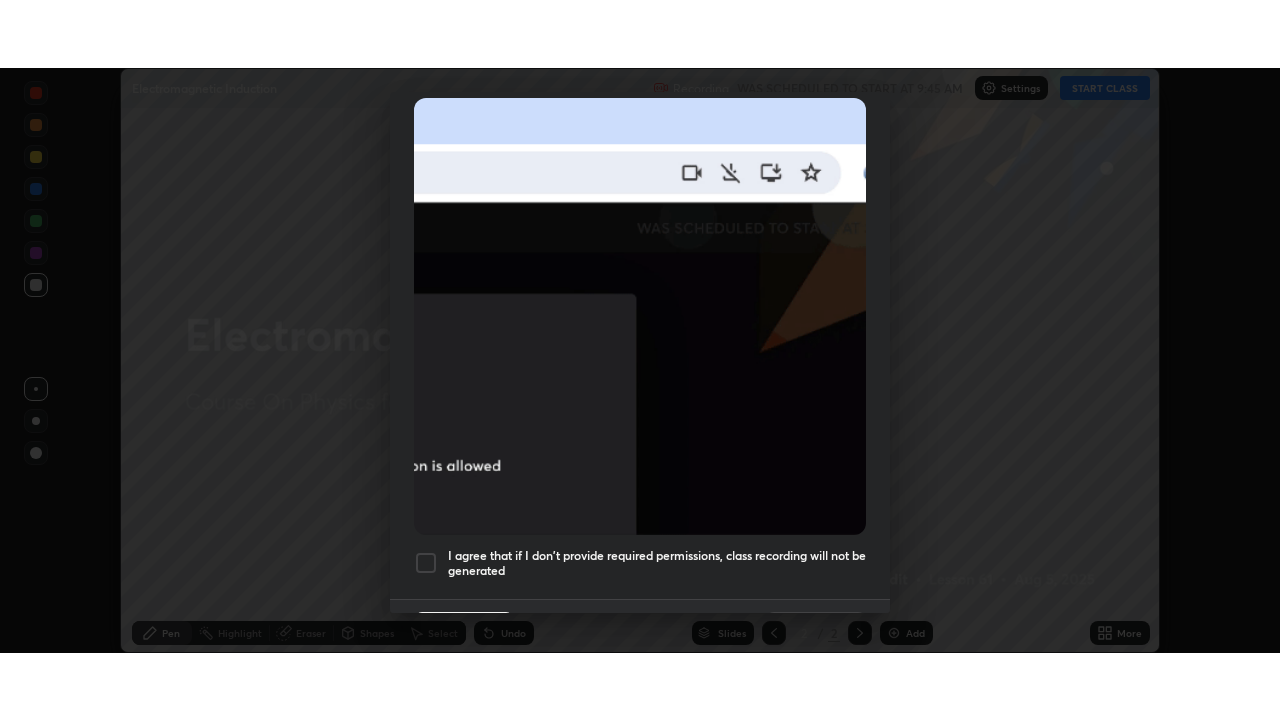 scroll, scrollTop: 479, scrollLeft: 0, axis: vertical 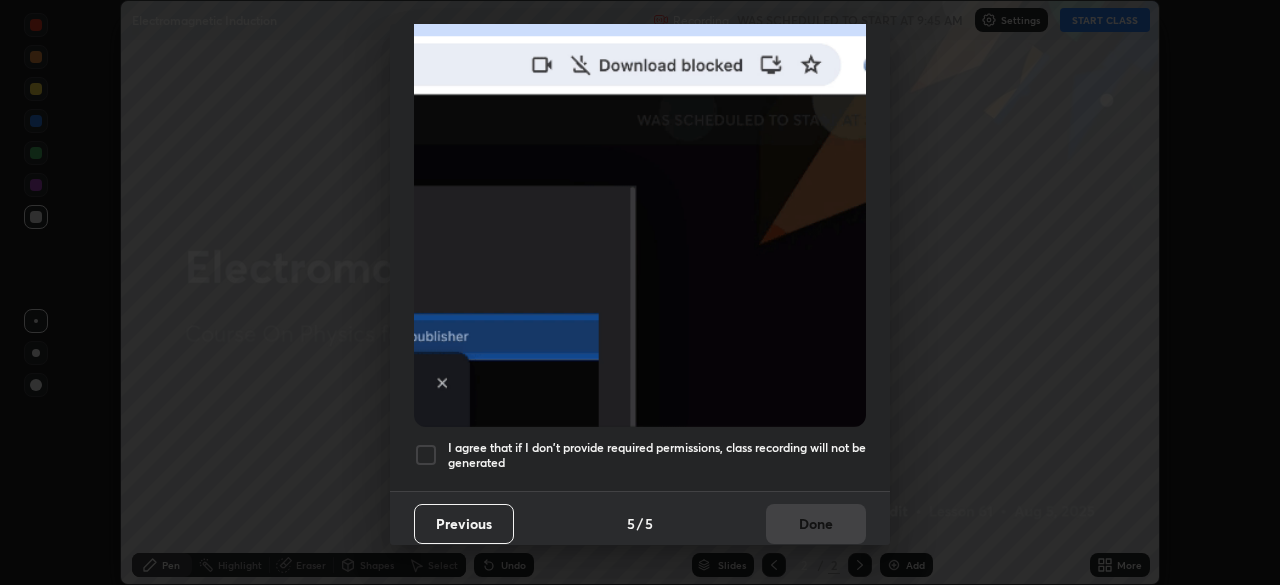 click at bounding box center (426, 455) 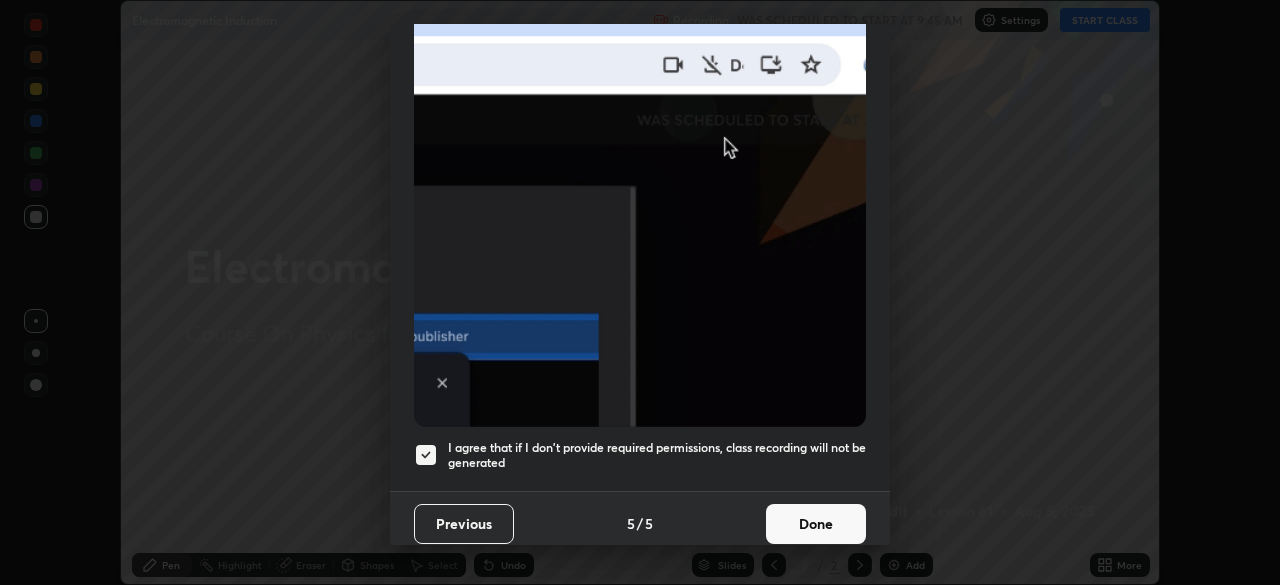 click on "Done" at bounding box center (816, 524) 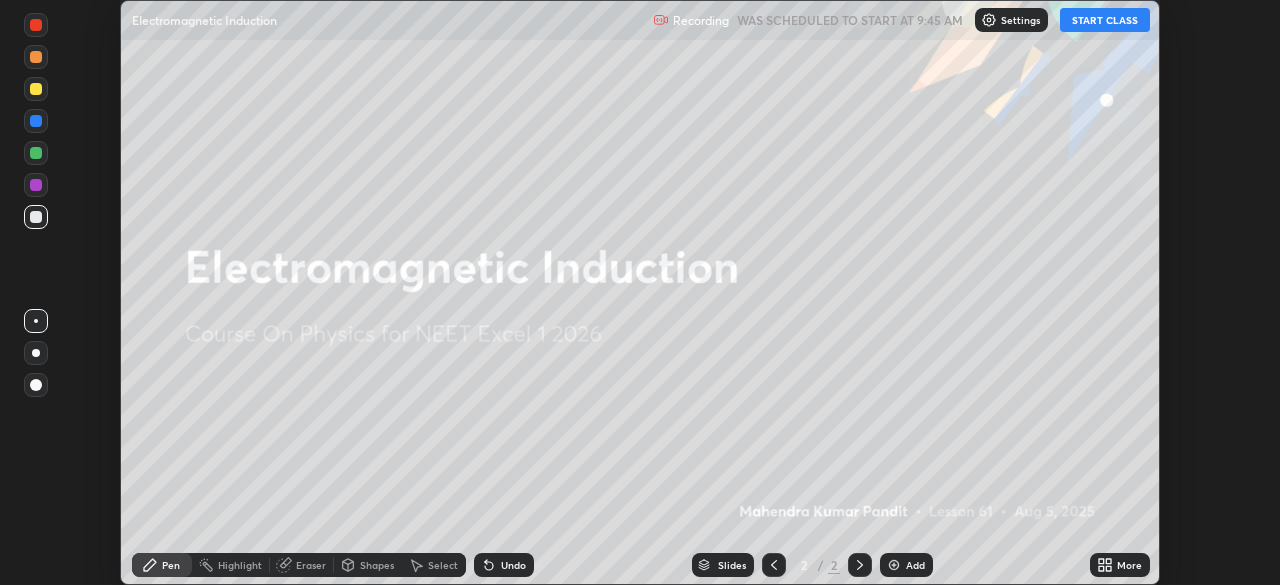 click on "START CLASS" at bounding box center (1105, 20) 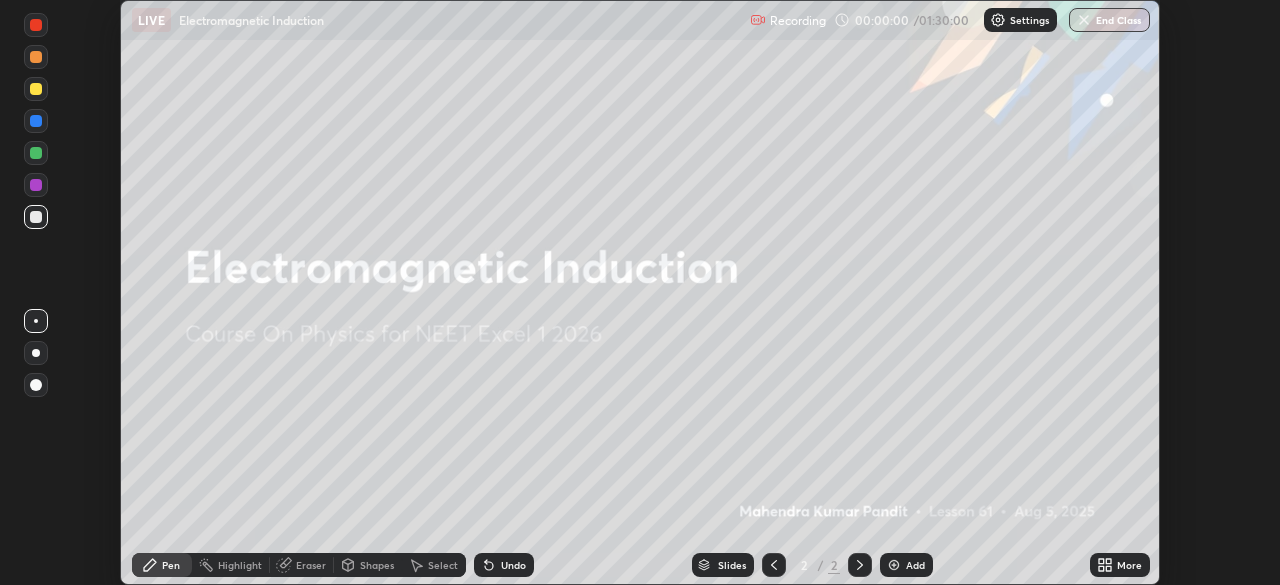click 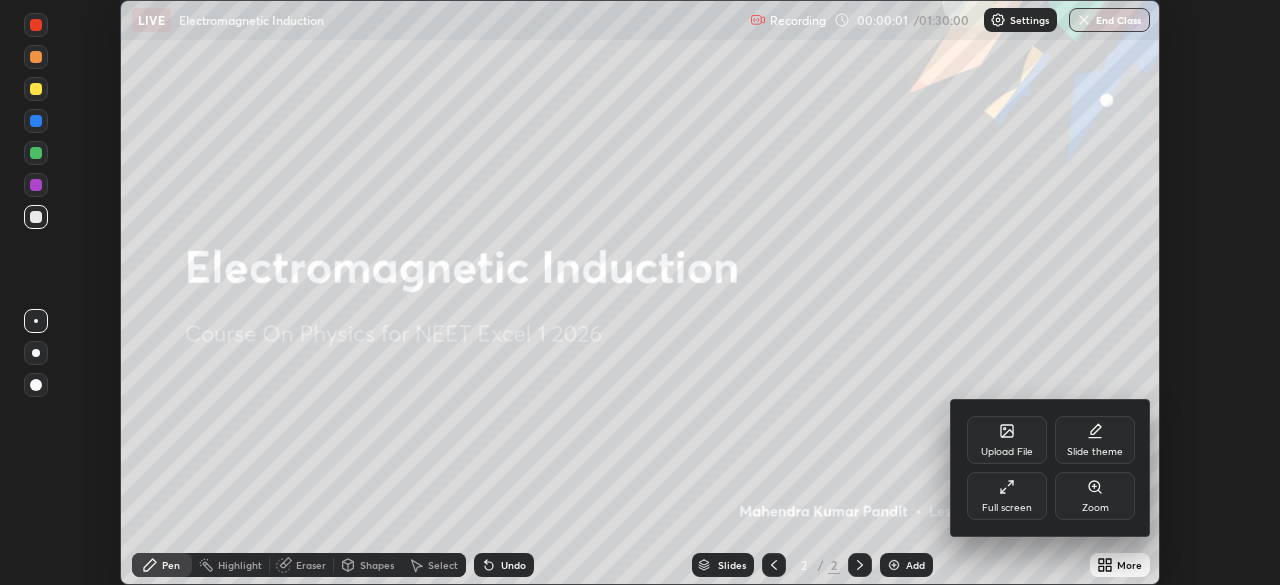 click on "Full screen" at bounding box center (1007, 496) 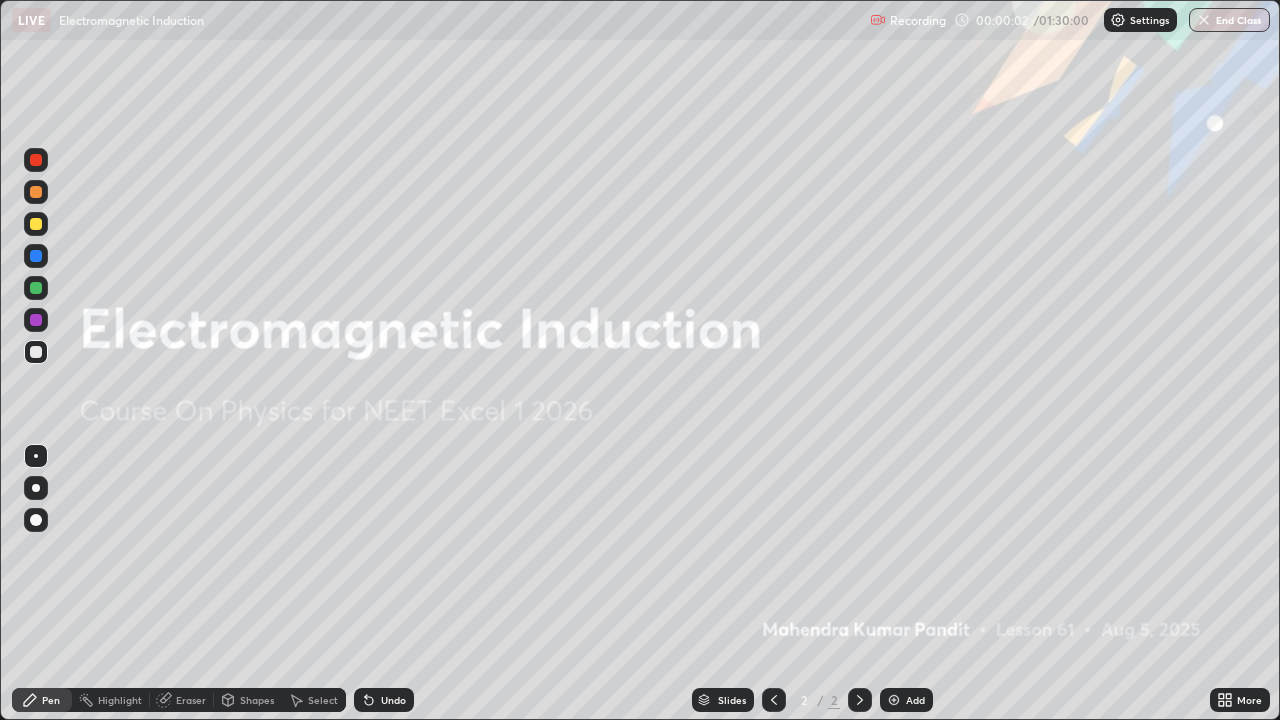 scroll, scrollTop: 99280, scrollLeft: 98720, axis: both 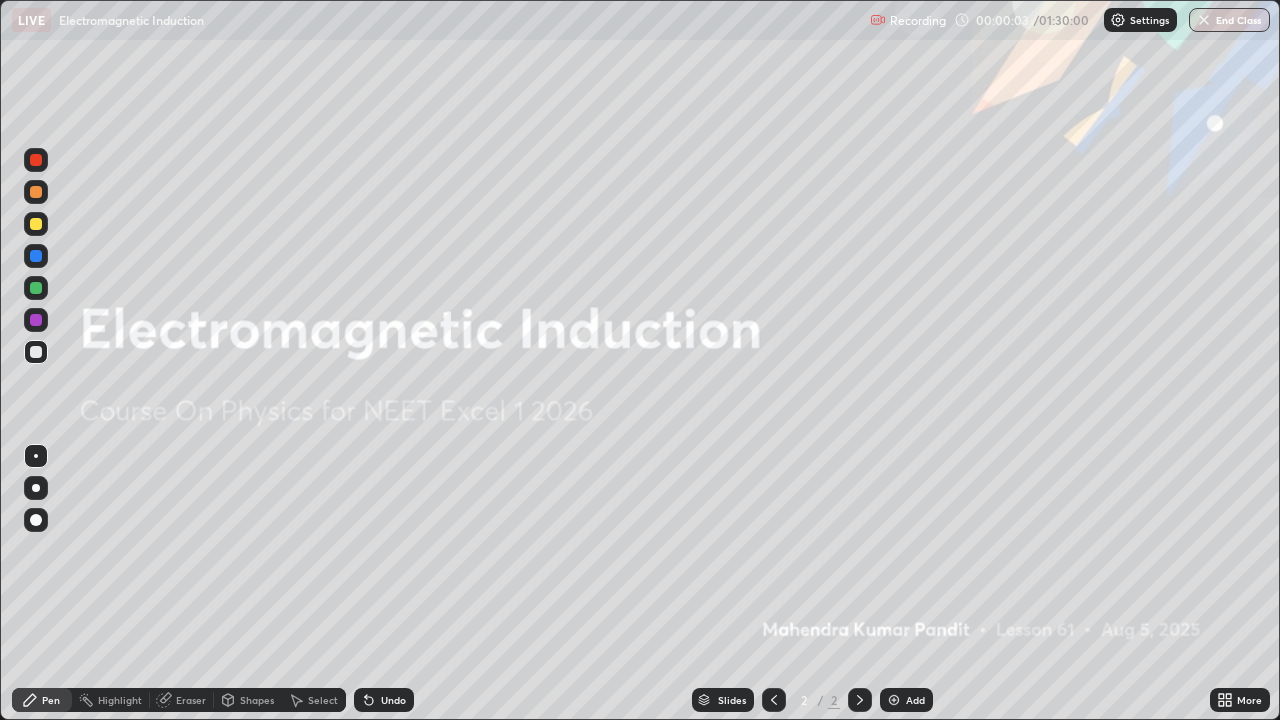 click at bounding box center [894, 700] 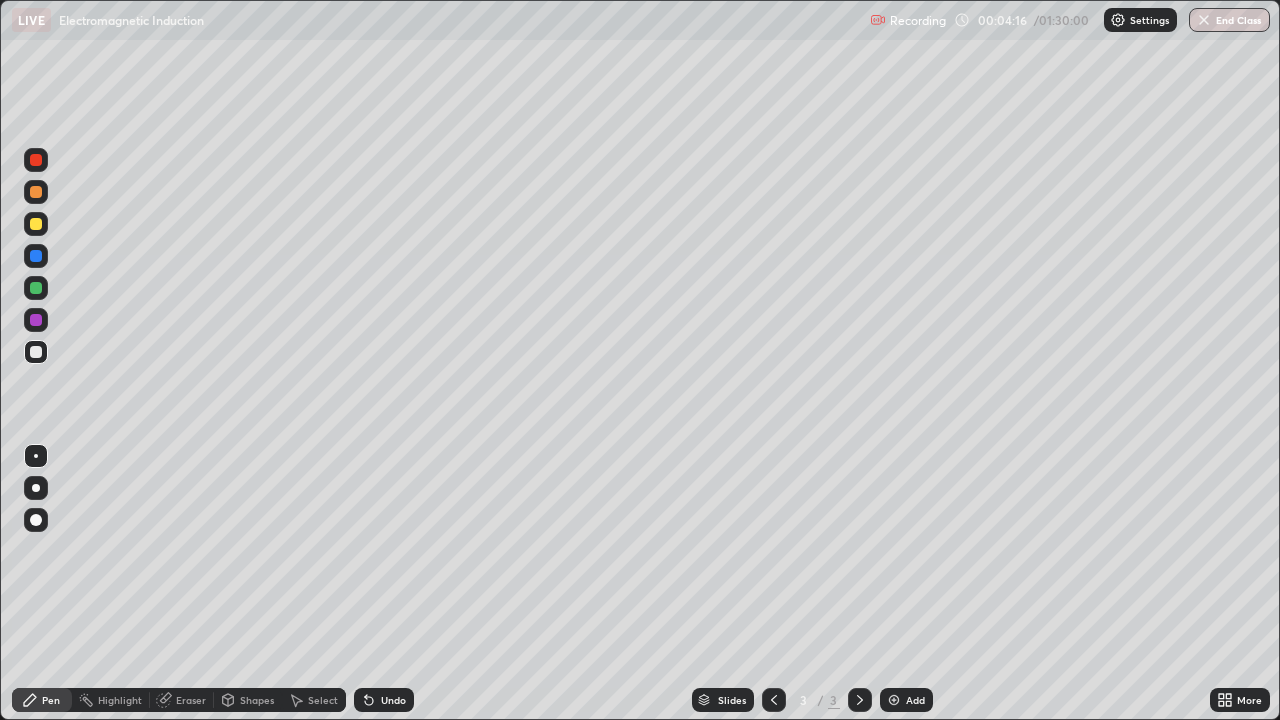 click on "Undo" at bounding box center (393, 700) 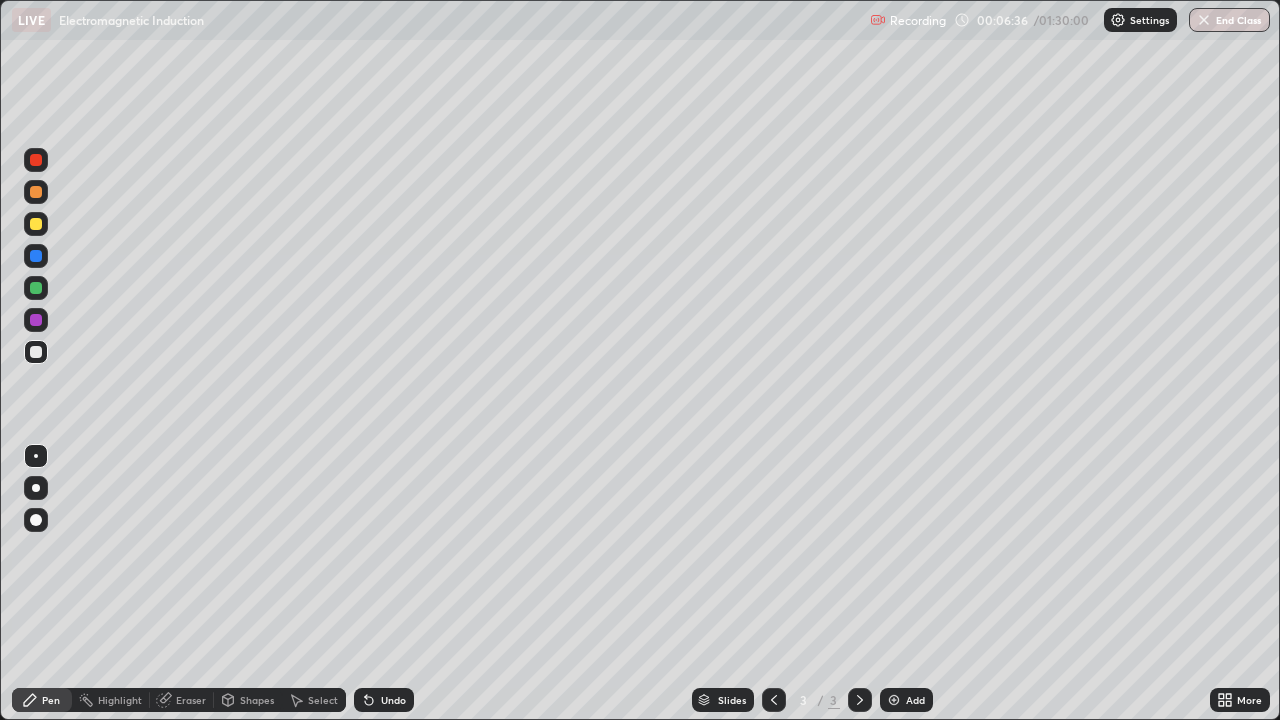 click on "Undo" at bounding box center [393, 700] 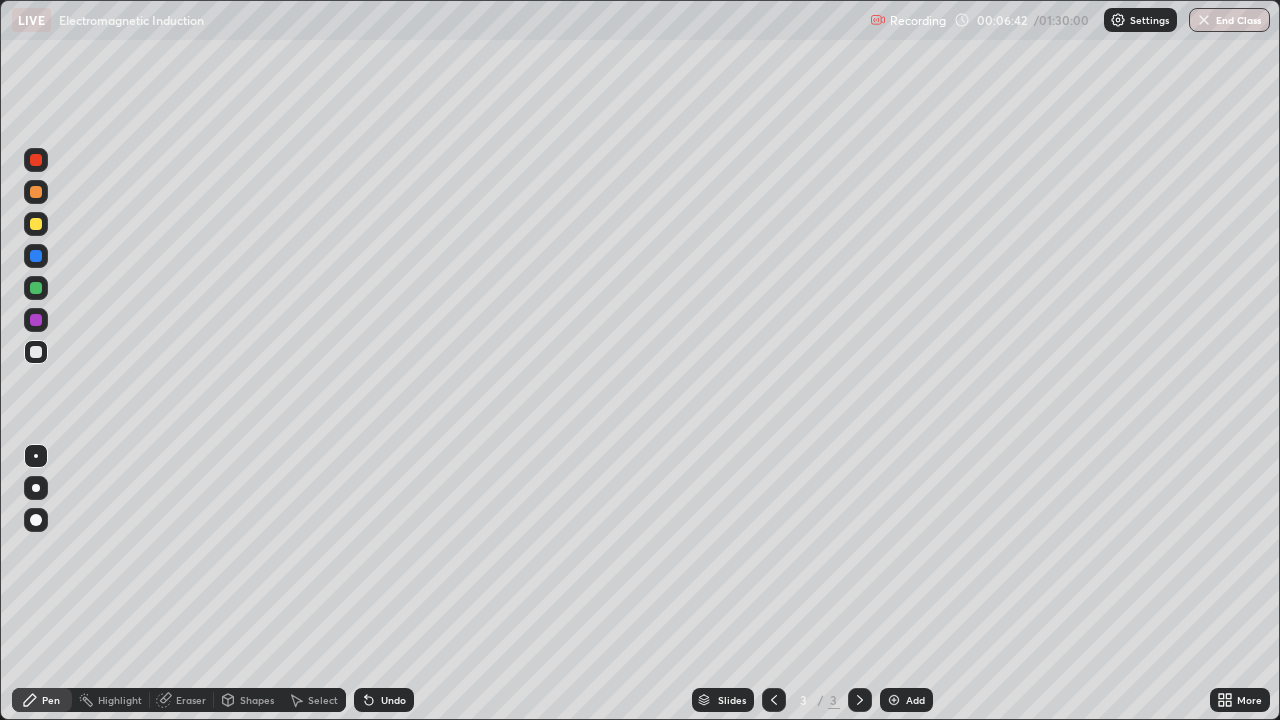 click on "Undo" at bounding box center [384, 700] 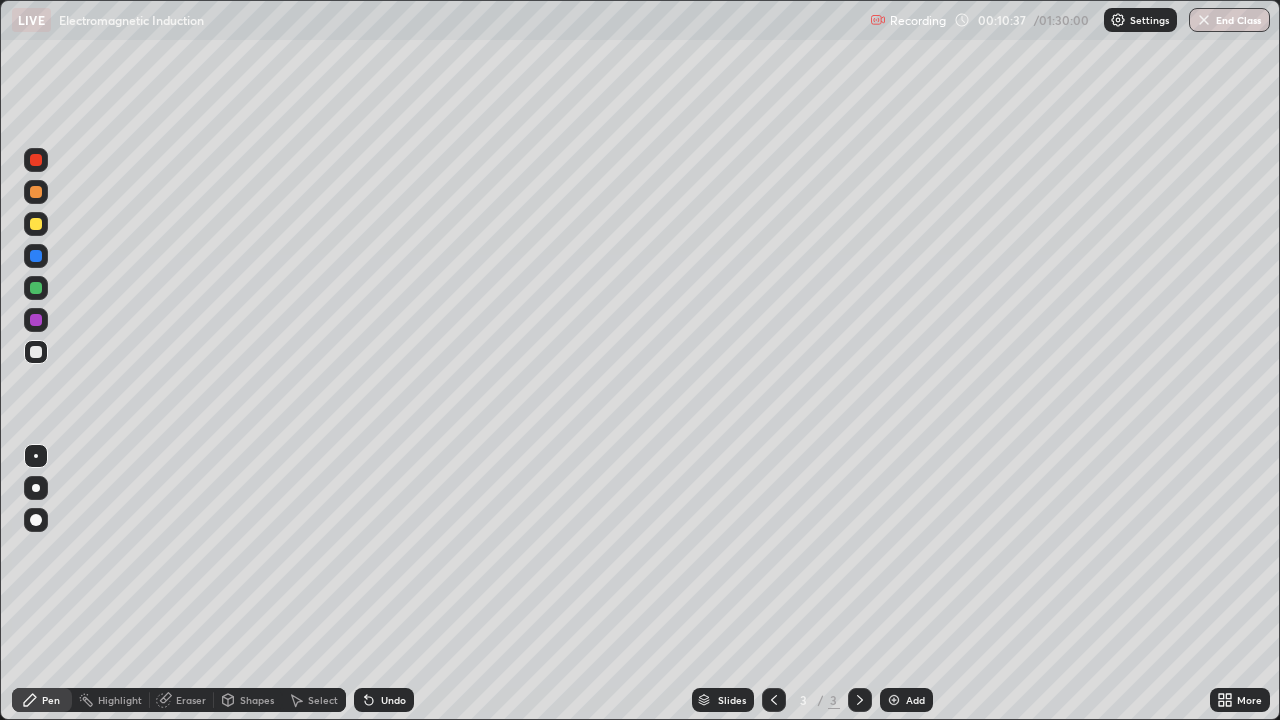 click 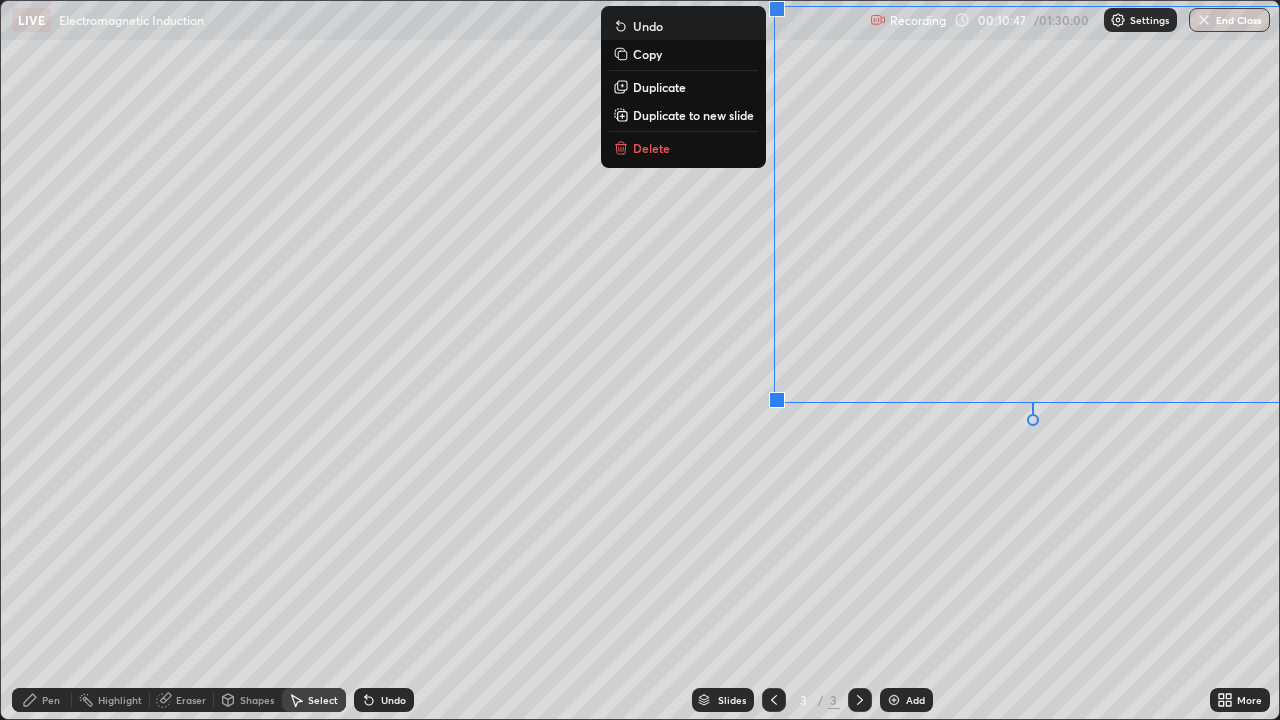 click on "Delete" at bounding box center (683, 148) 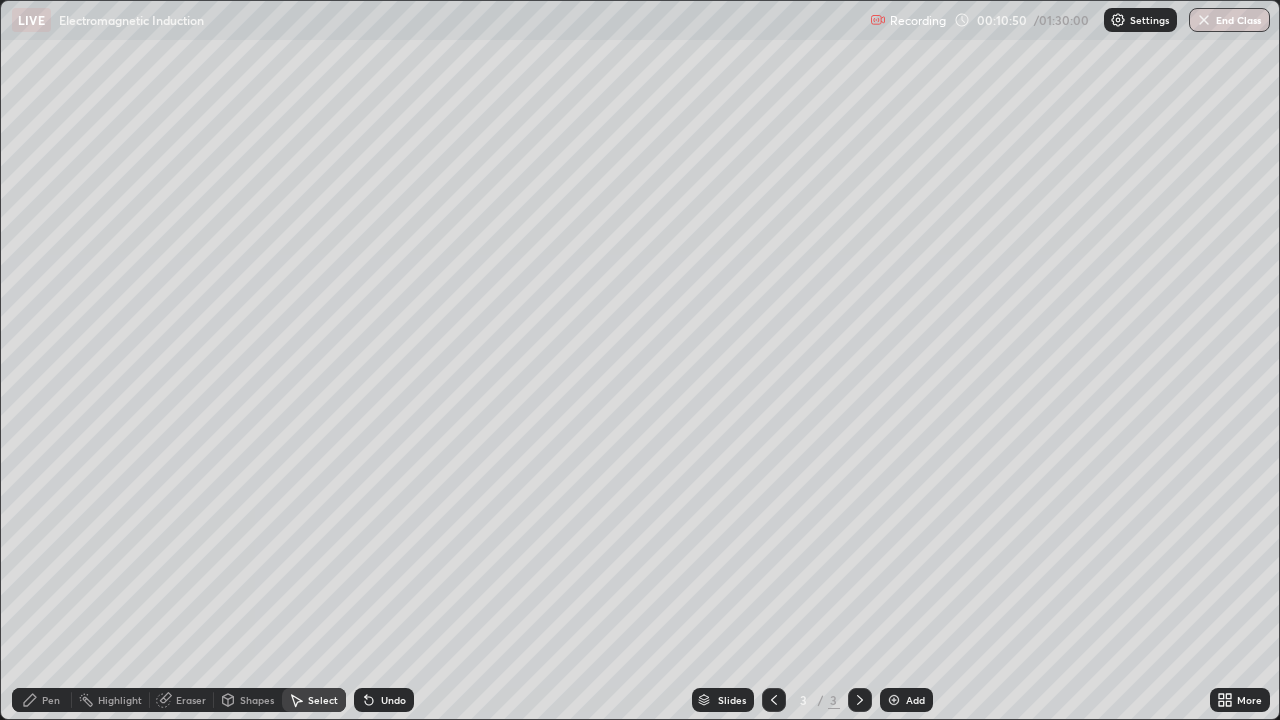 click on "Pen" at bounding box center (51, 700) 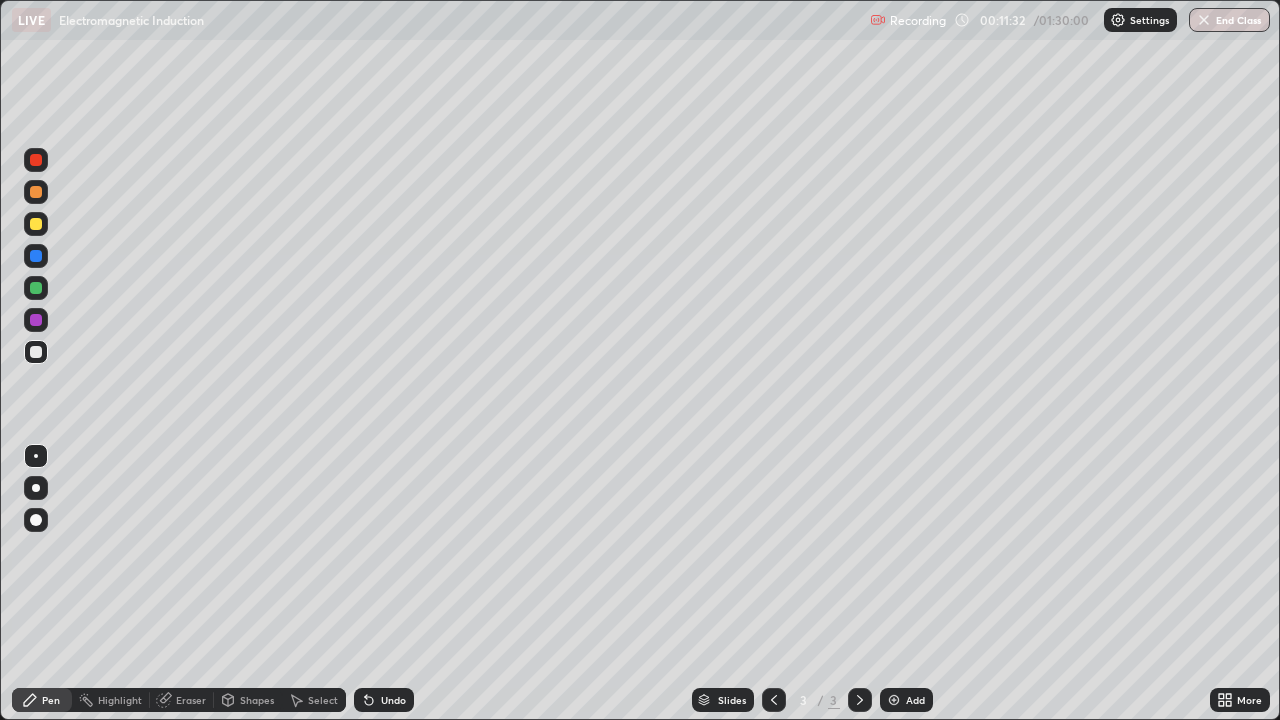 click 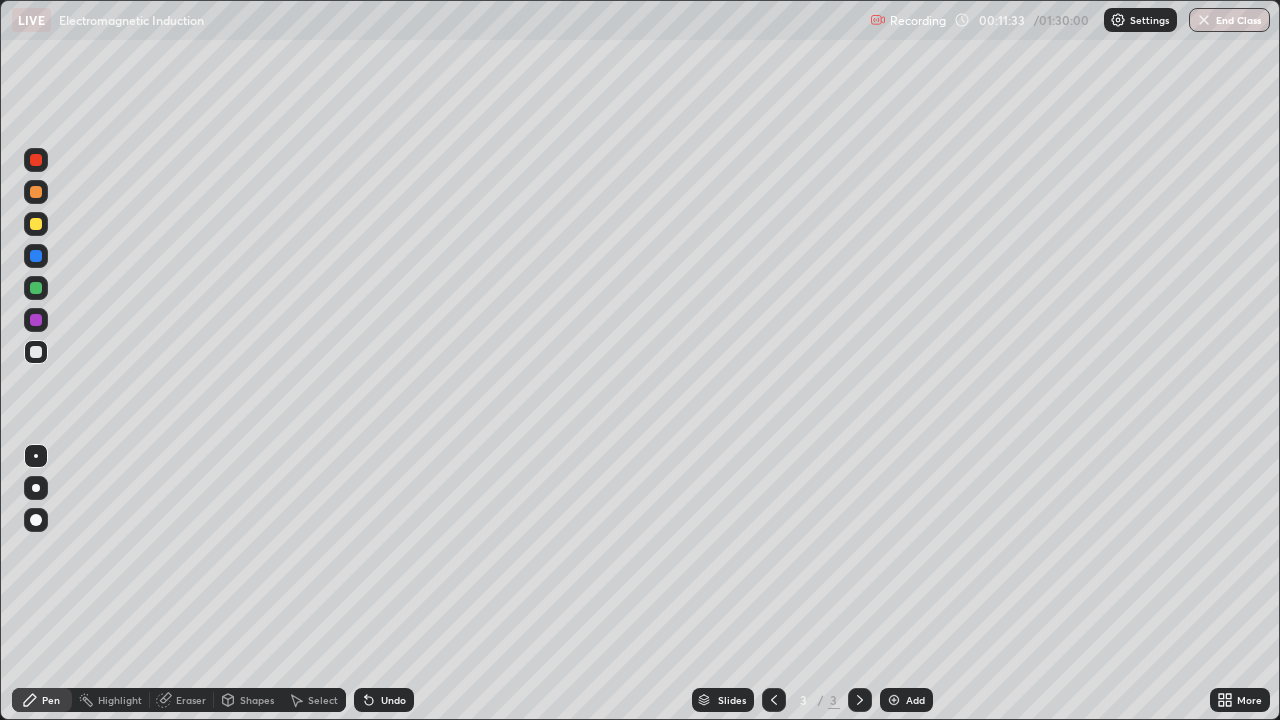 click 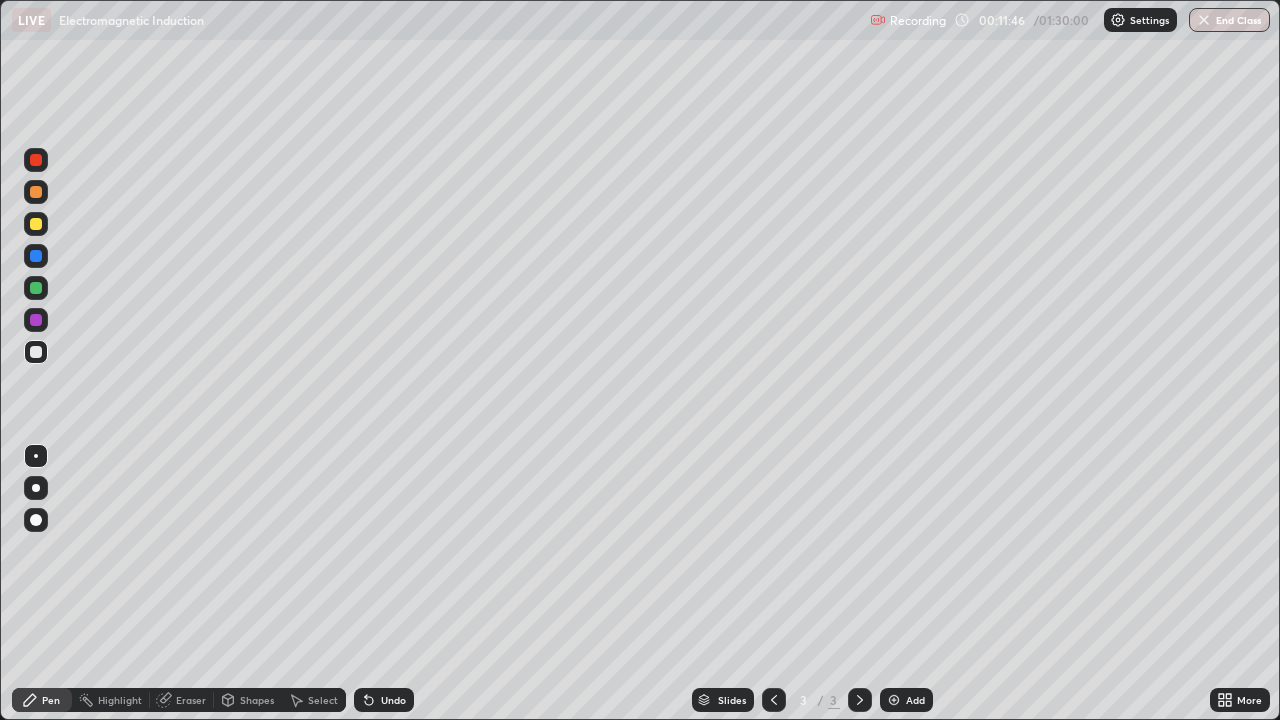click on "Undo" at bounding box center (384, 700) 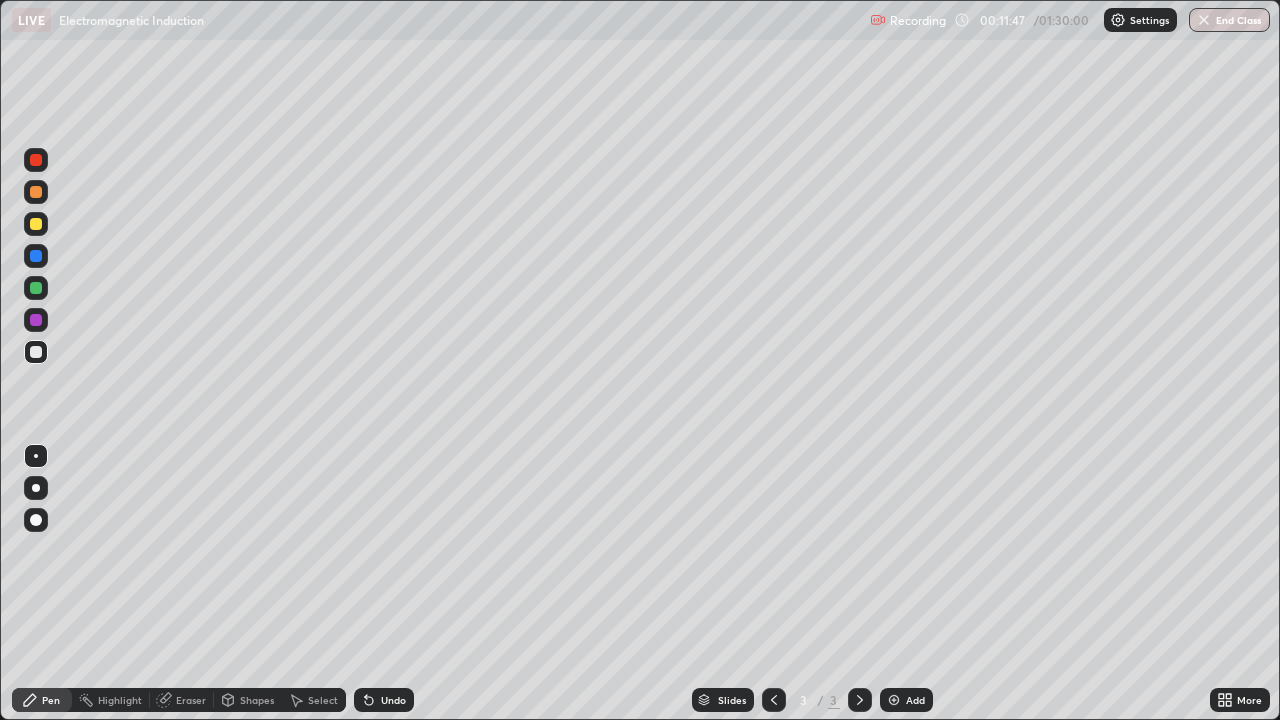 click on "Undo" at bounding box center (384, 700) 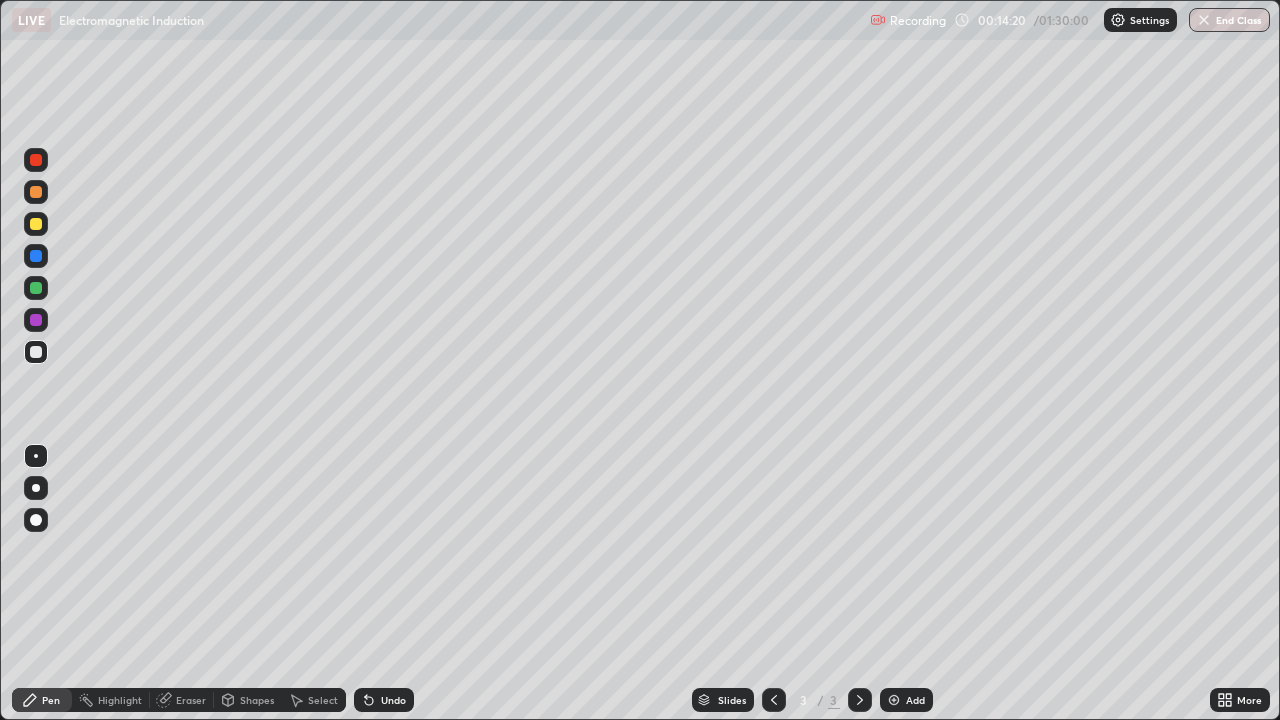 click 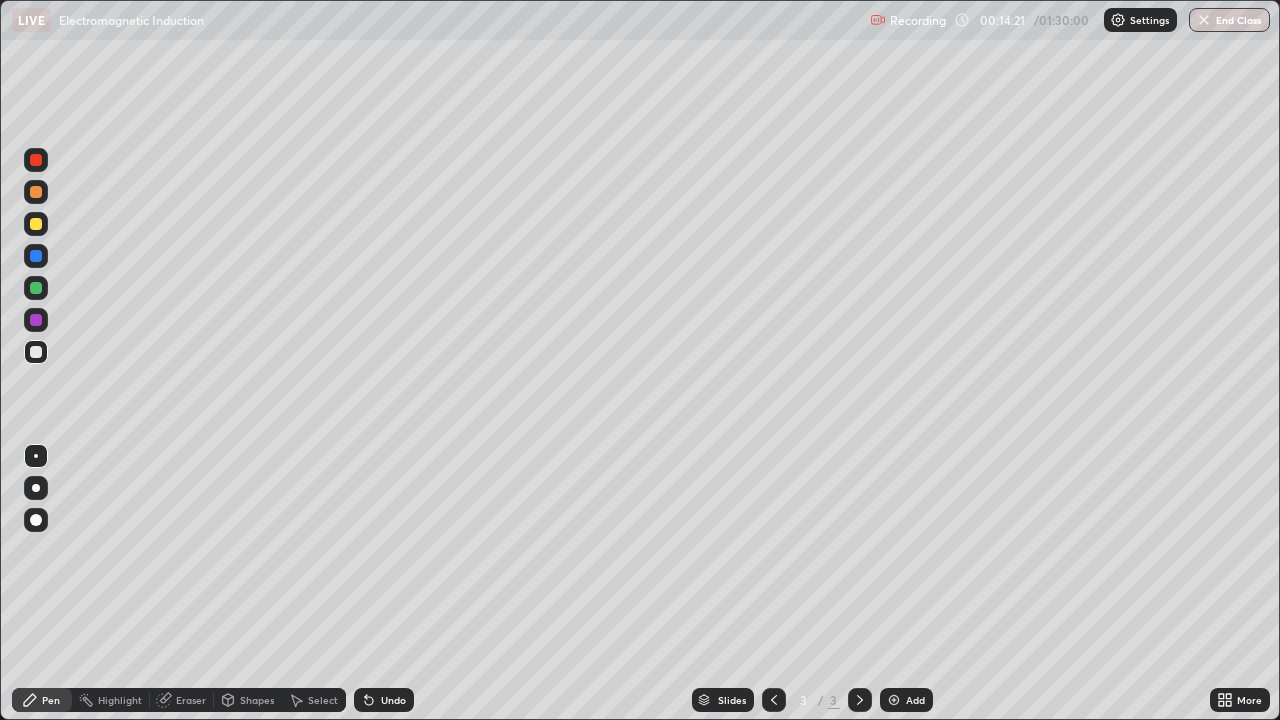 click 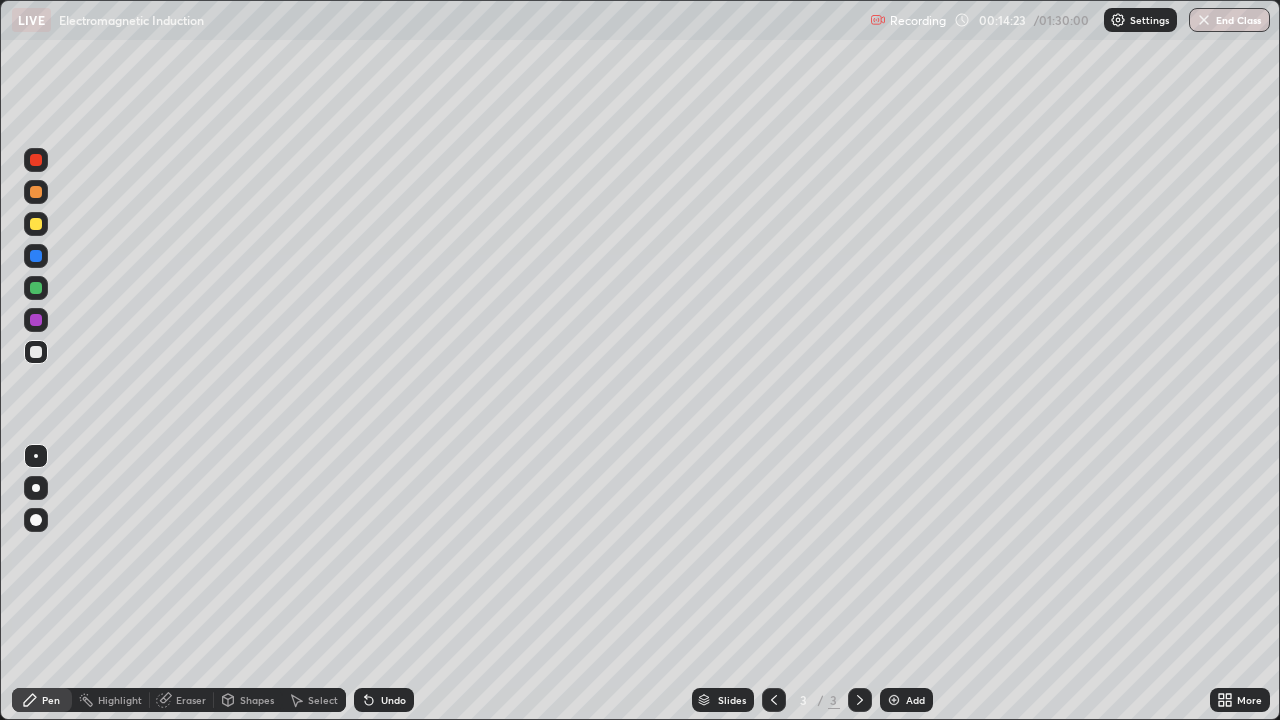 click 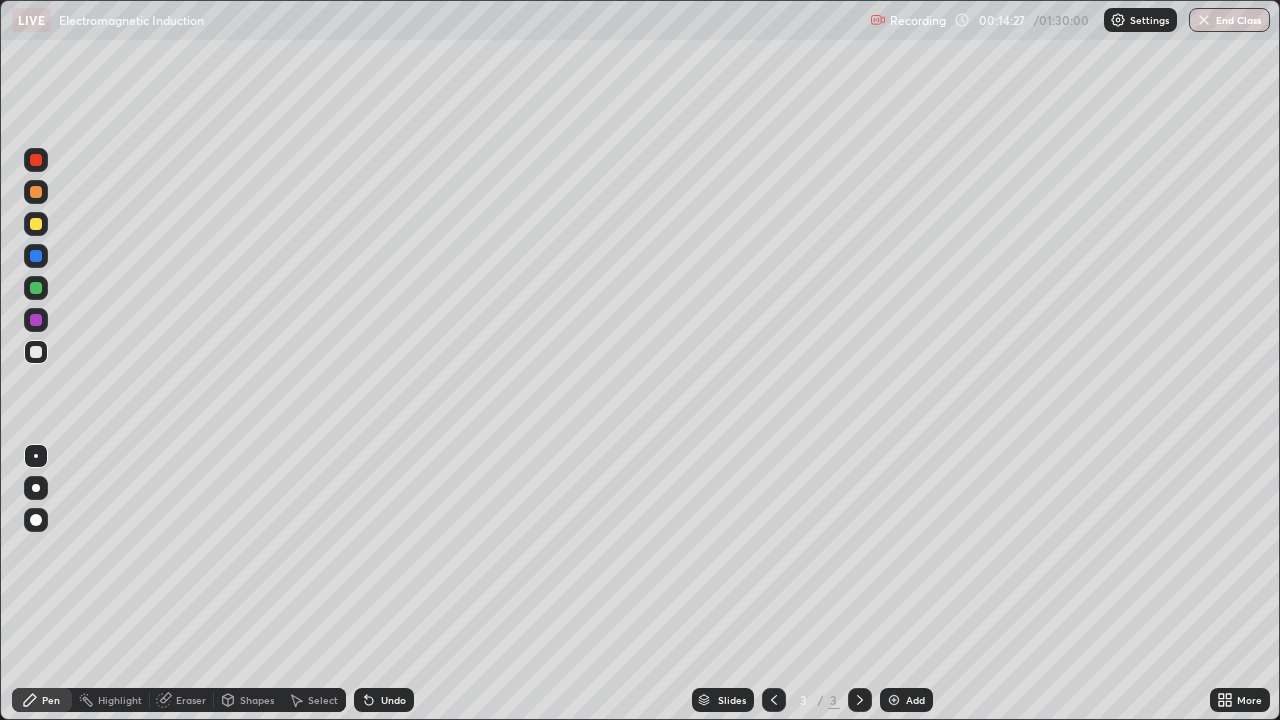 click on "Undo" at bounding box center [384, 700] 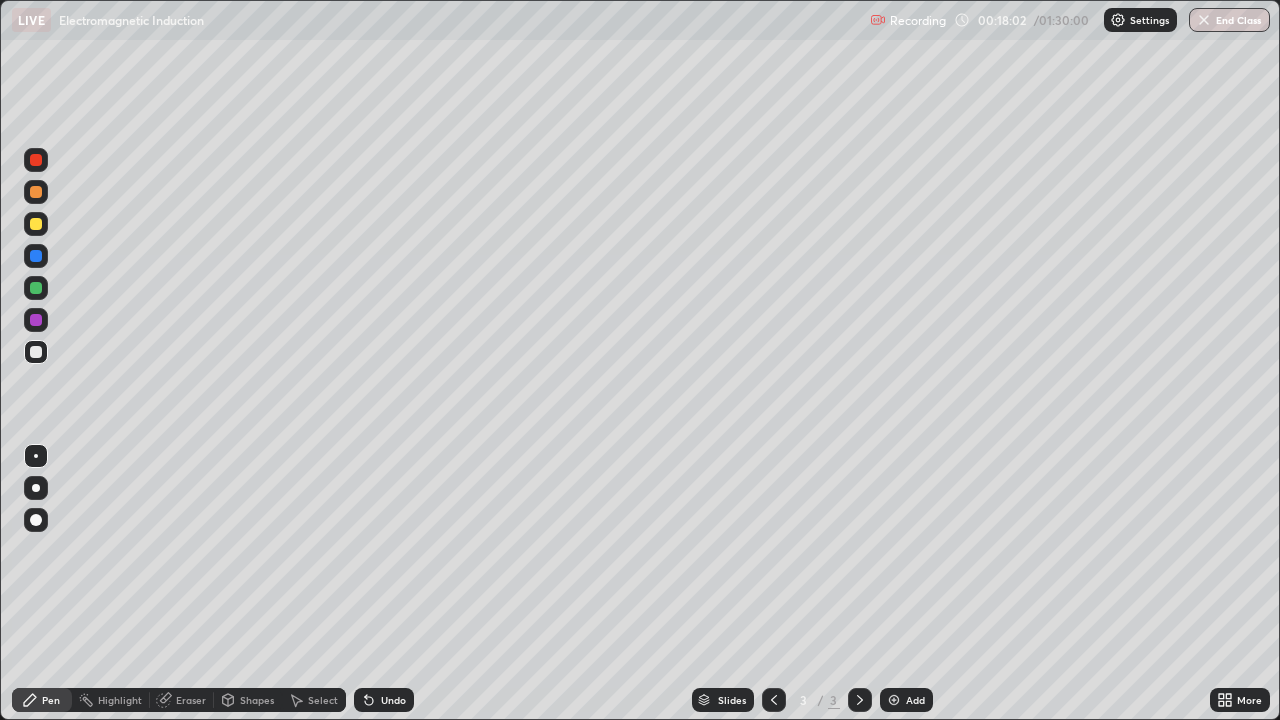 click at bounding box center (894, 700) 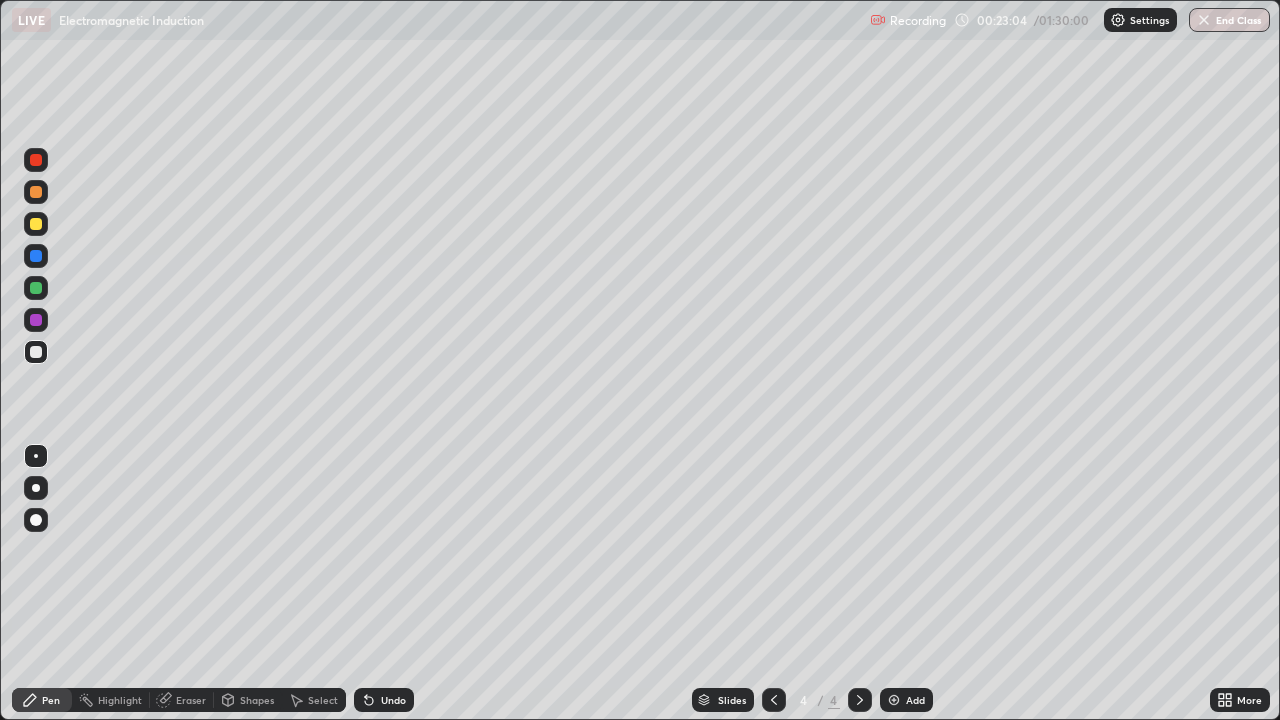 click on "Select" at bounding box center [314, 700] 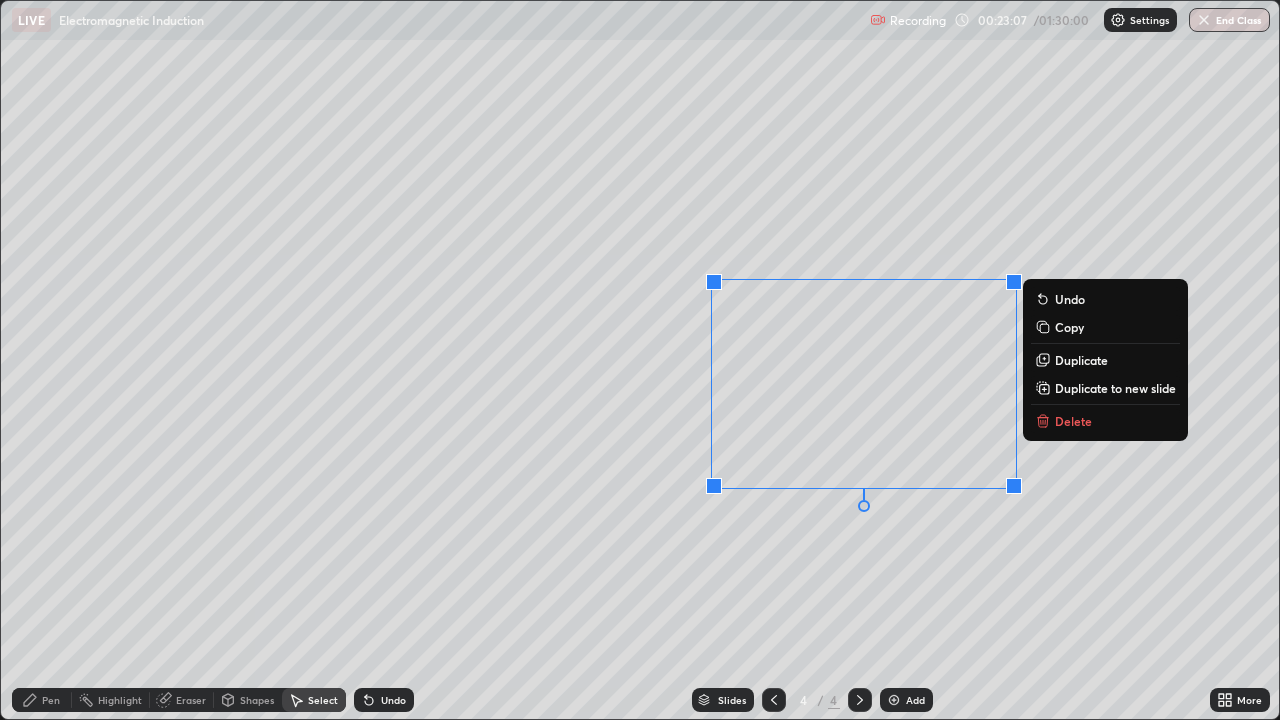 click 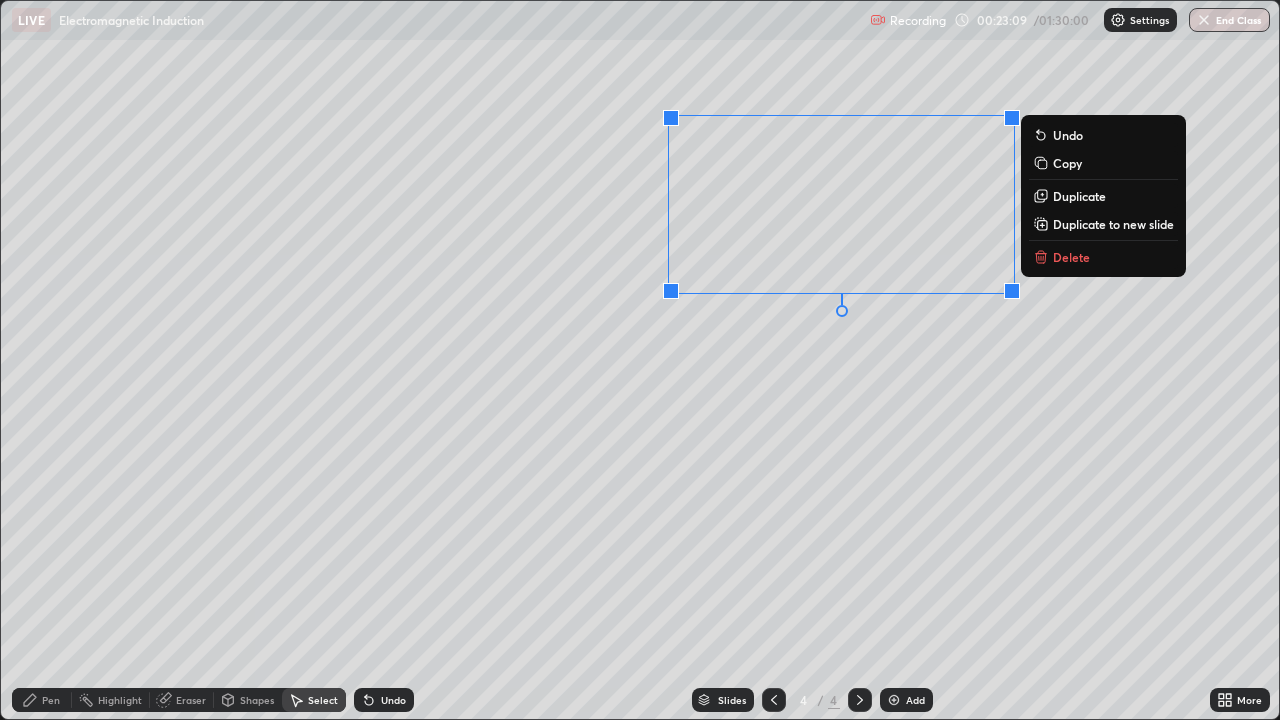 click on "Delete" at bounding box center [1071, 257] 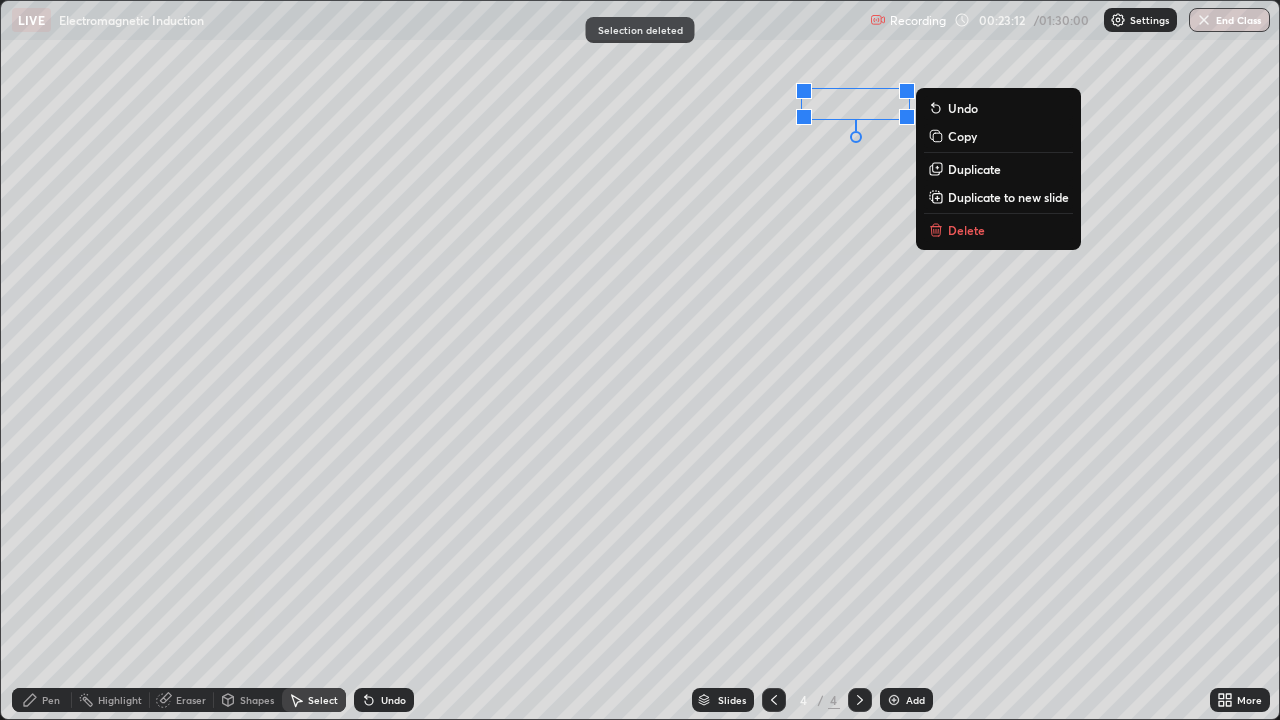 click on "Delete" at bounding box center (998, 230) 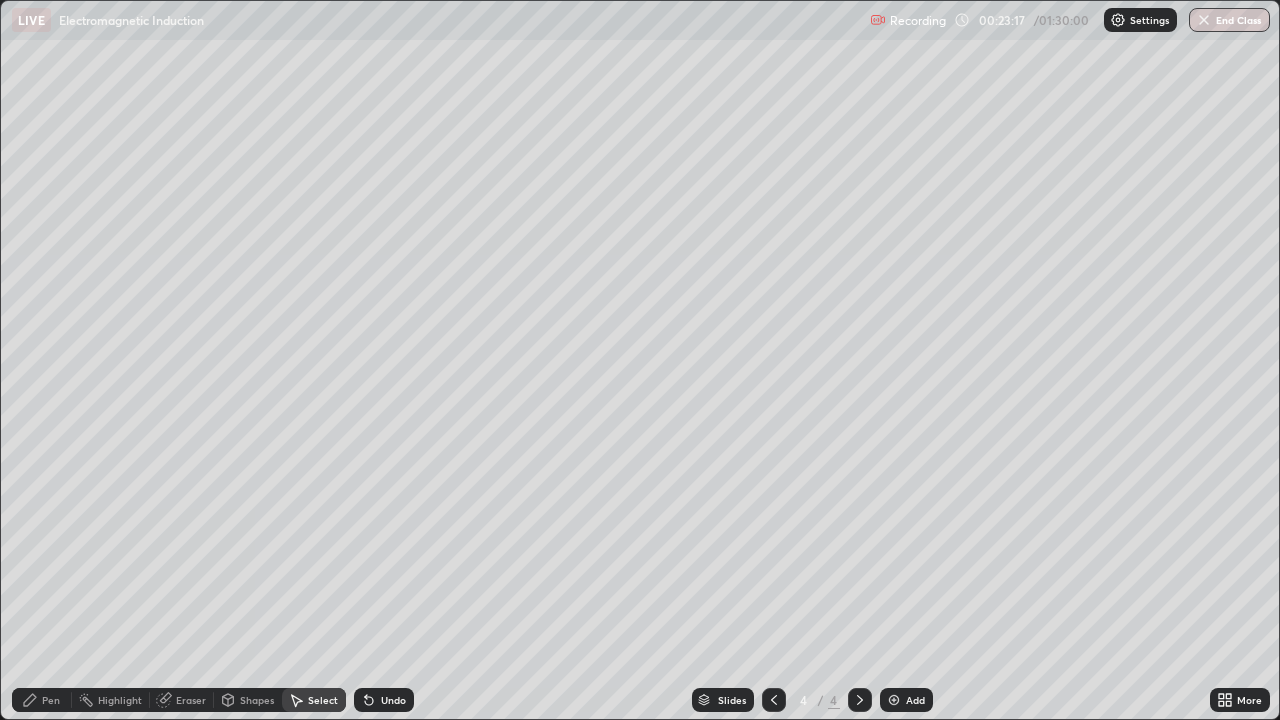click 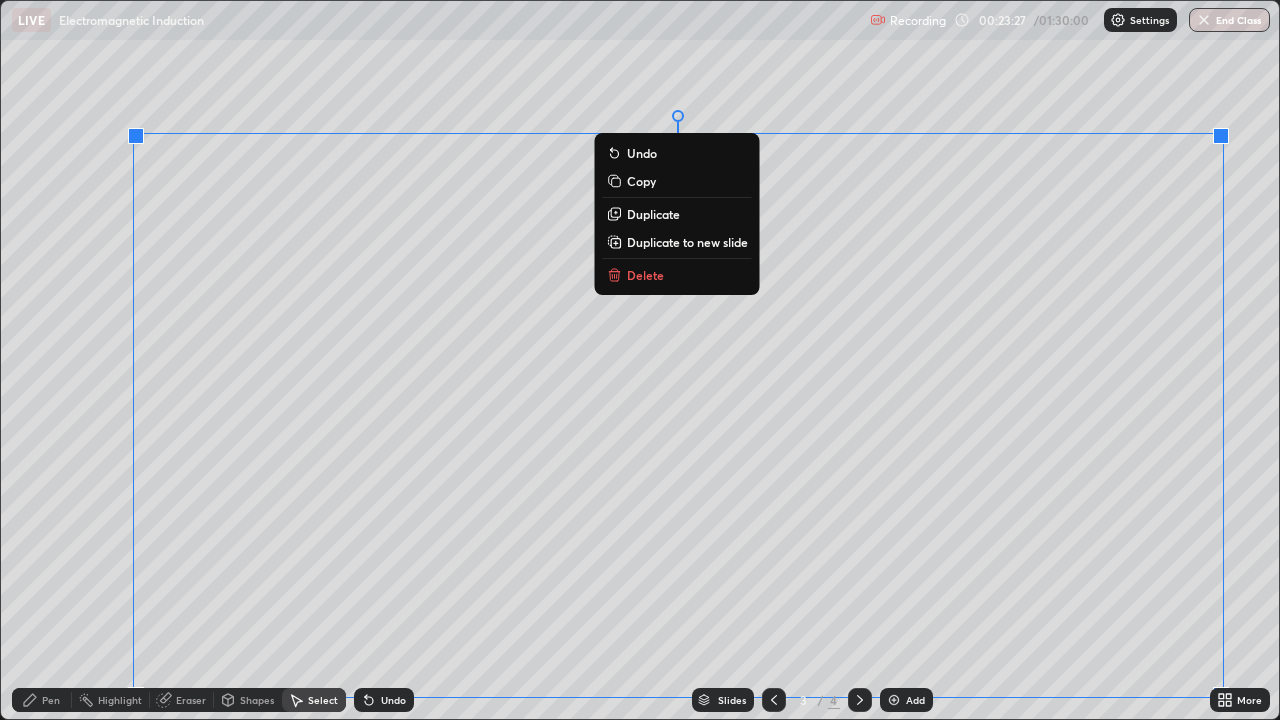 click on "Delete" at bounding box center [645, 275] 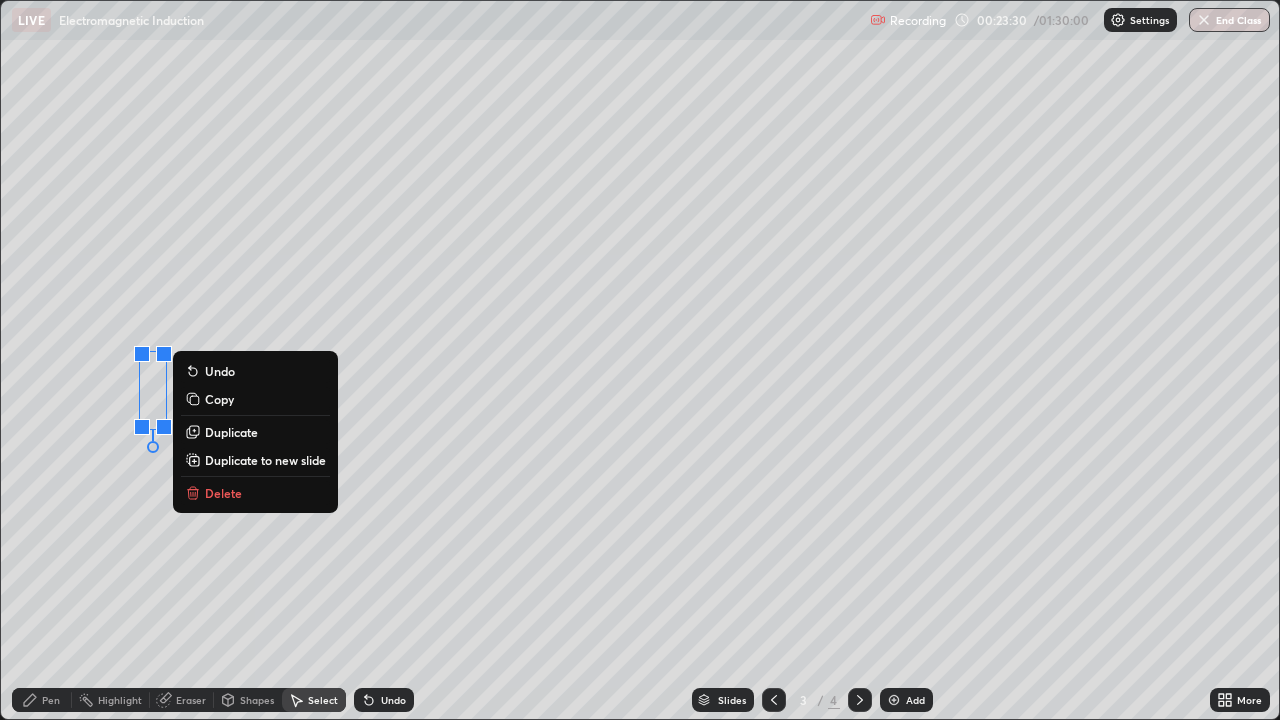 click on "Delete" at bounding box center (255, 493) 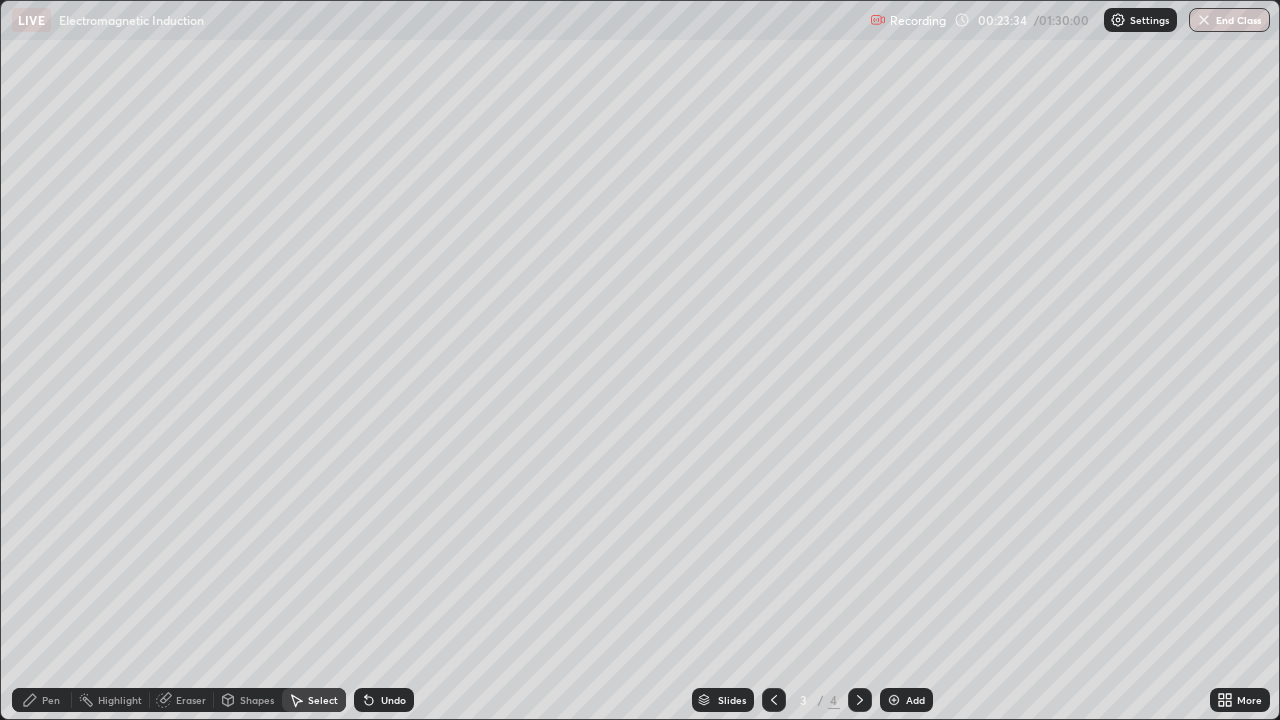 click on "Pen" at bounding box center (51, 700) 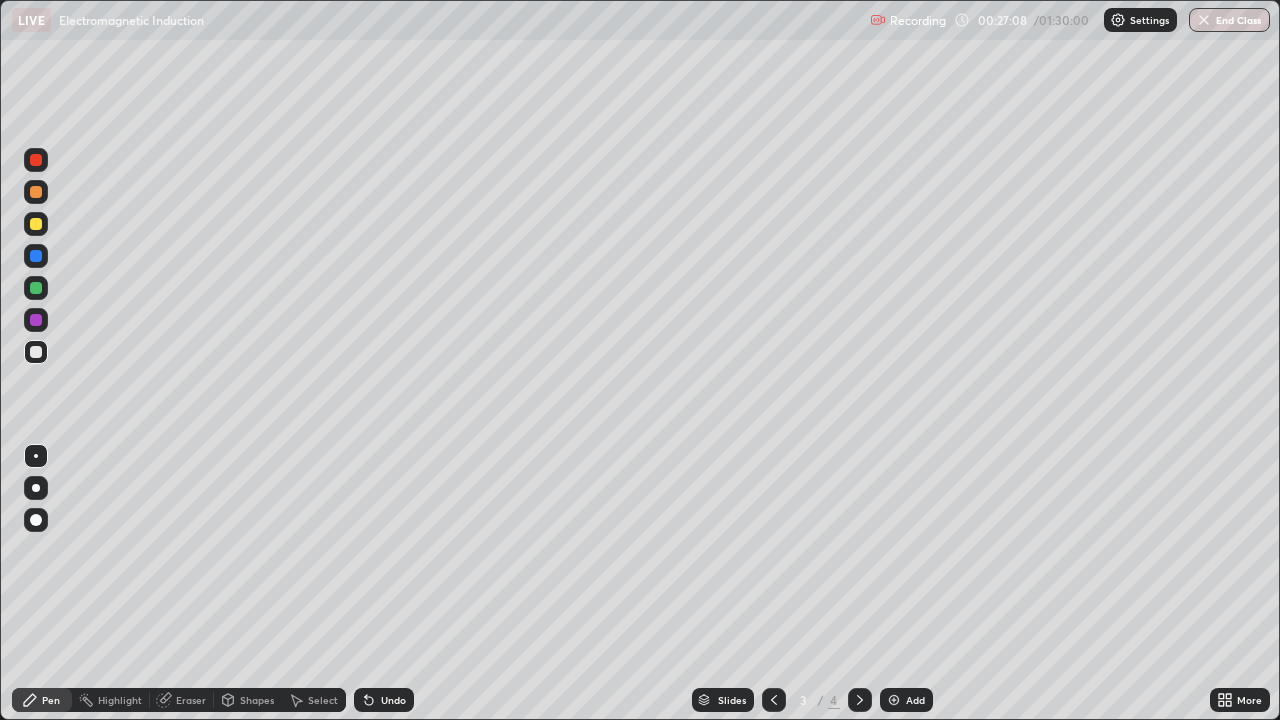 click 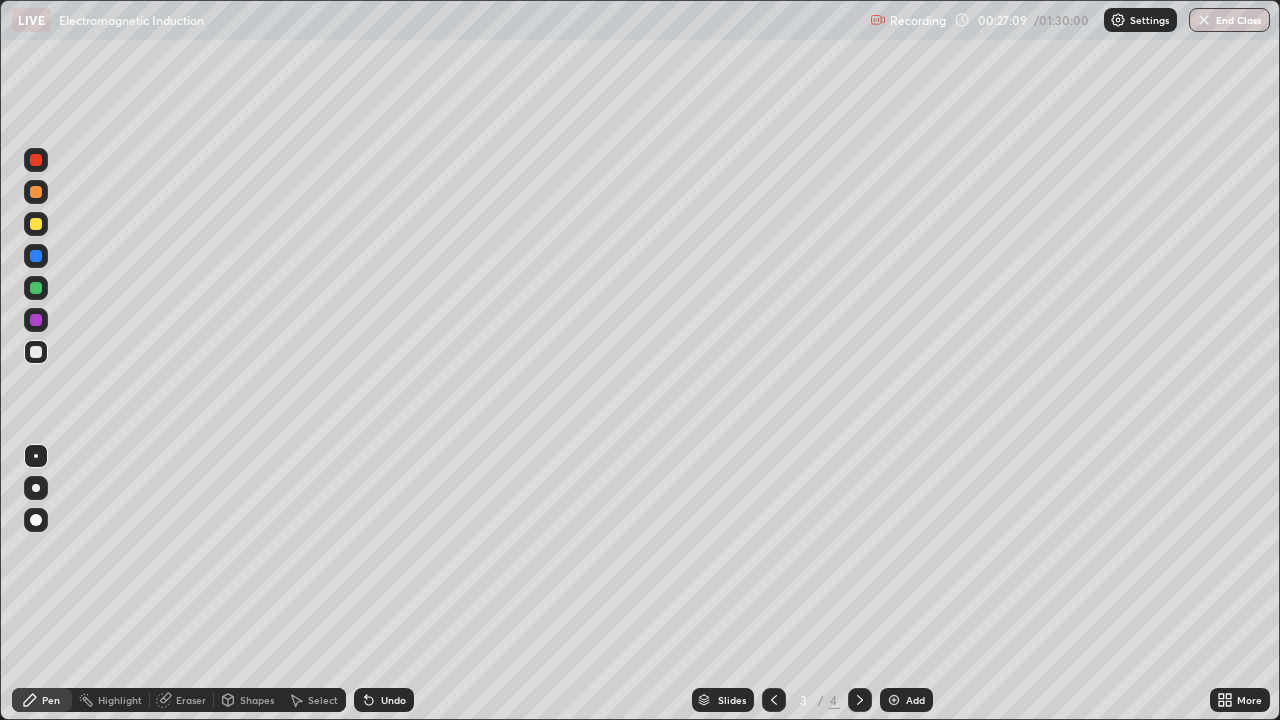 click on "Undo" at bounding box center (393, 700) 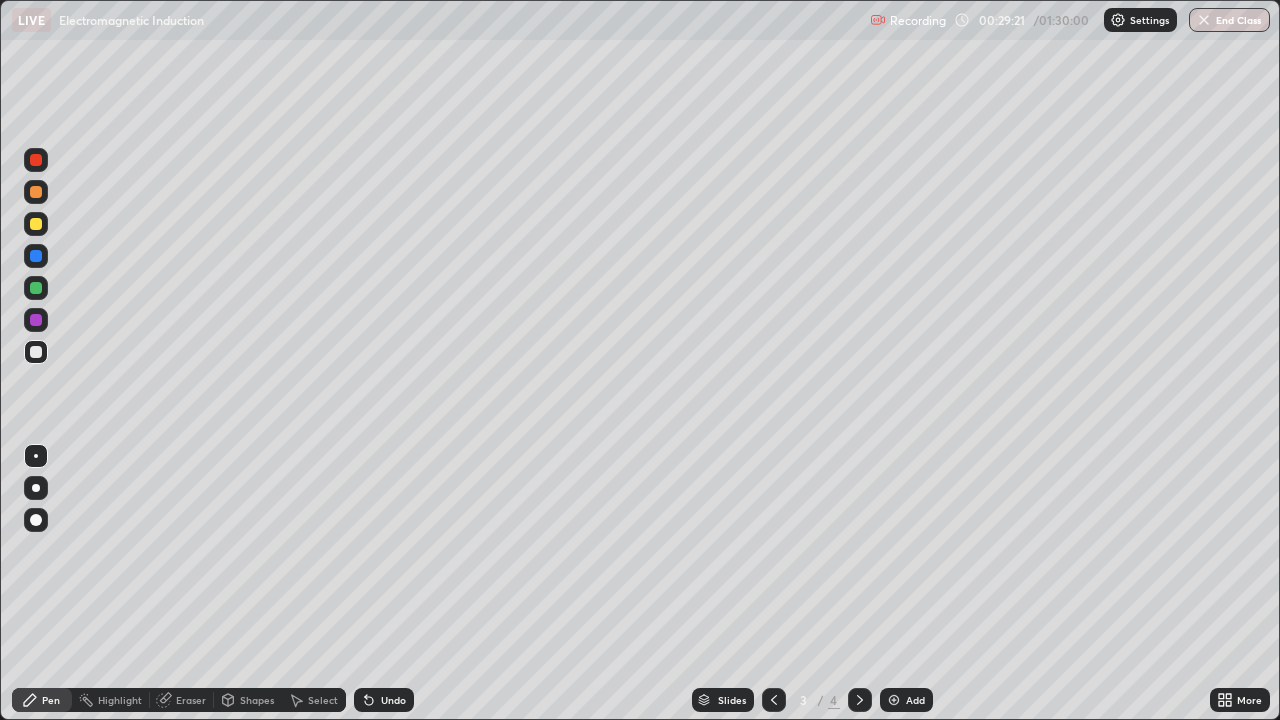click 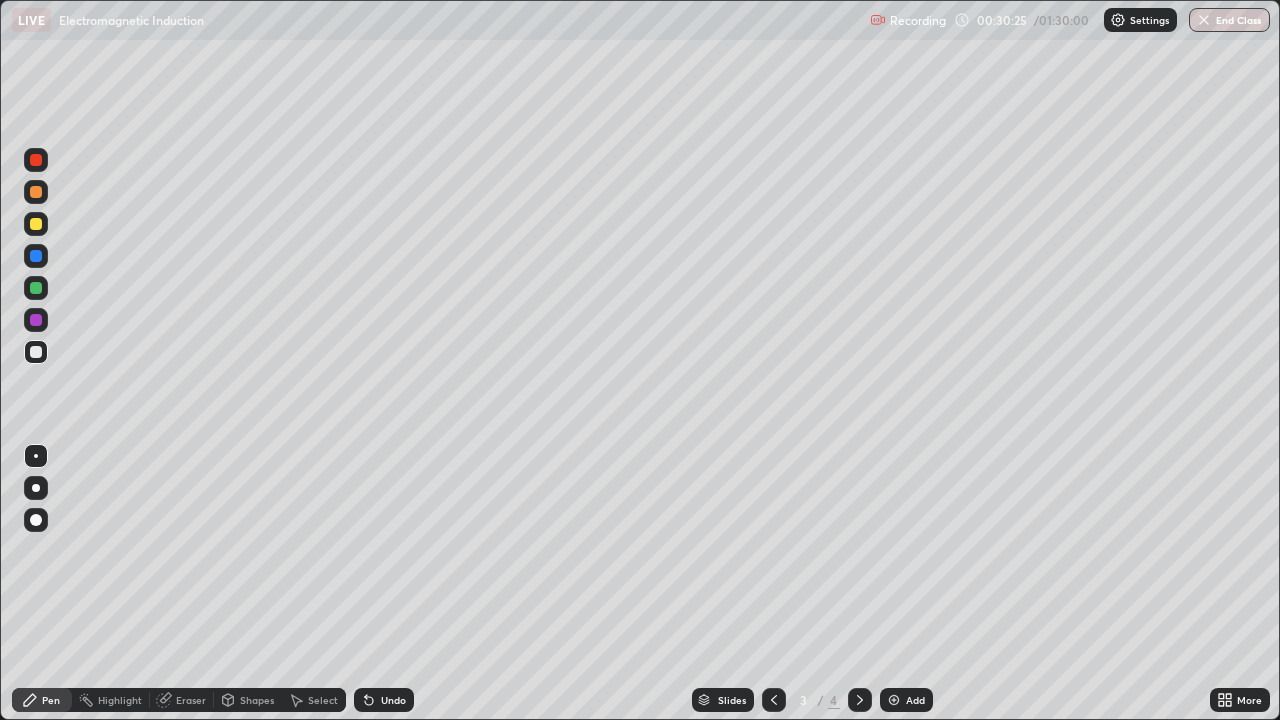 click 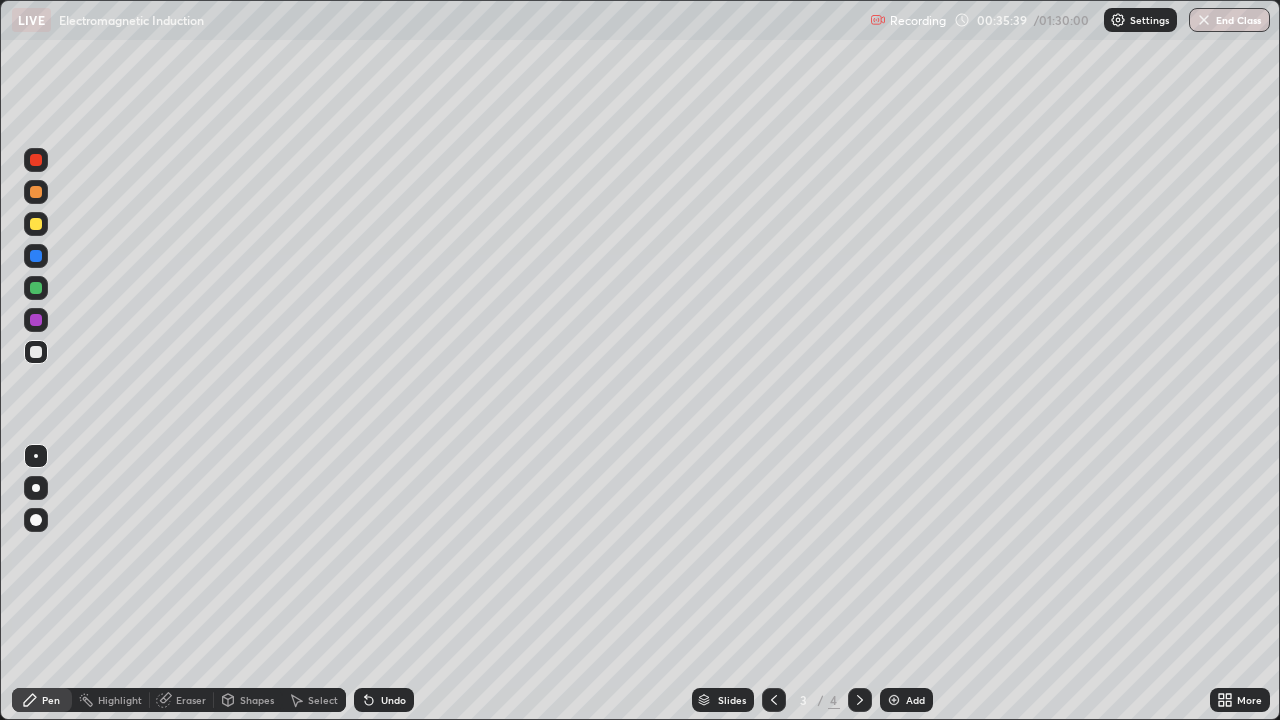 click at bounding box center (894, 700) 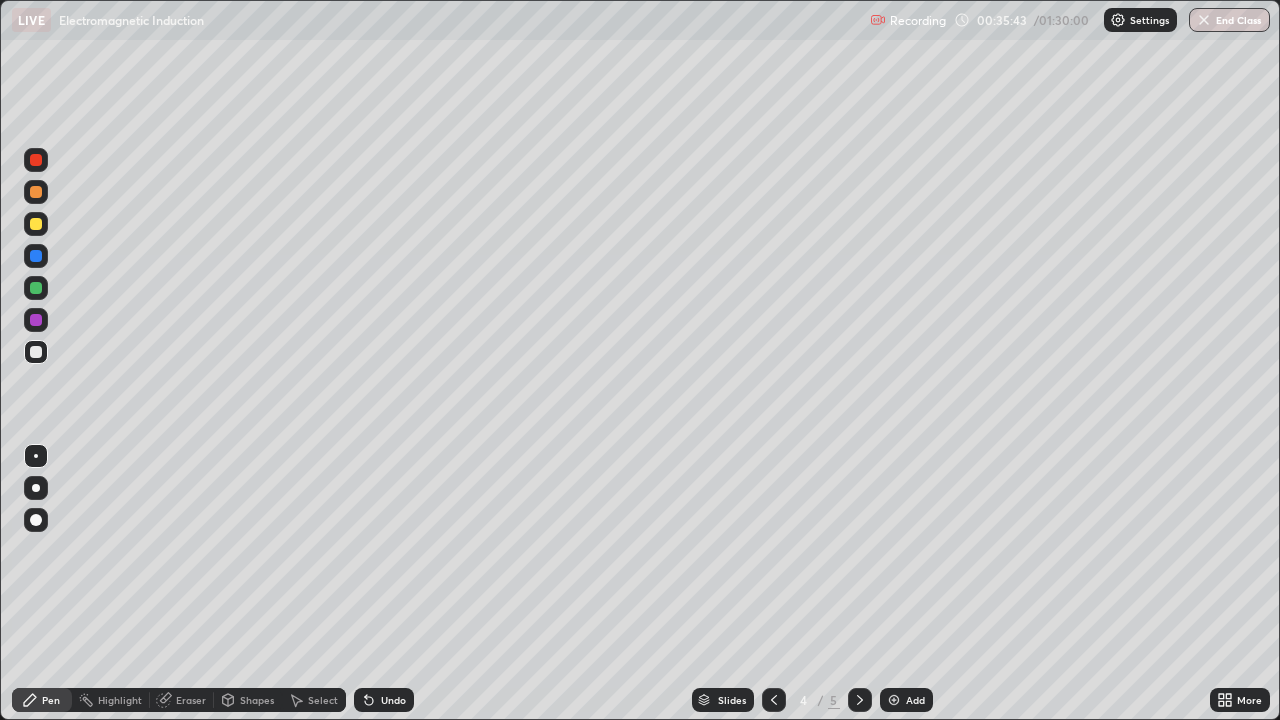 click 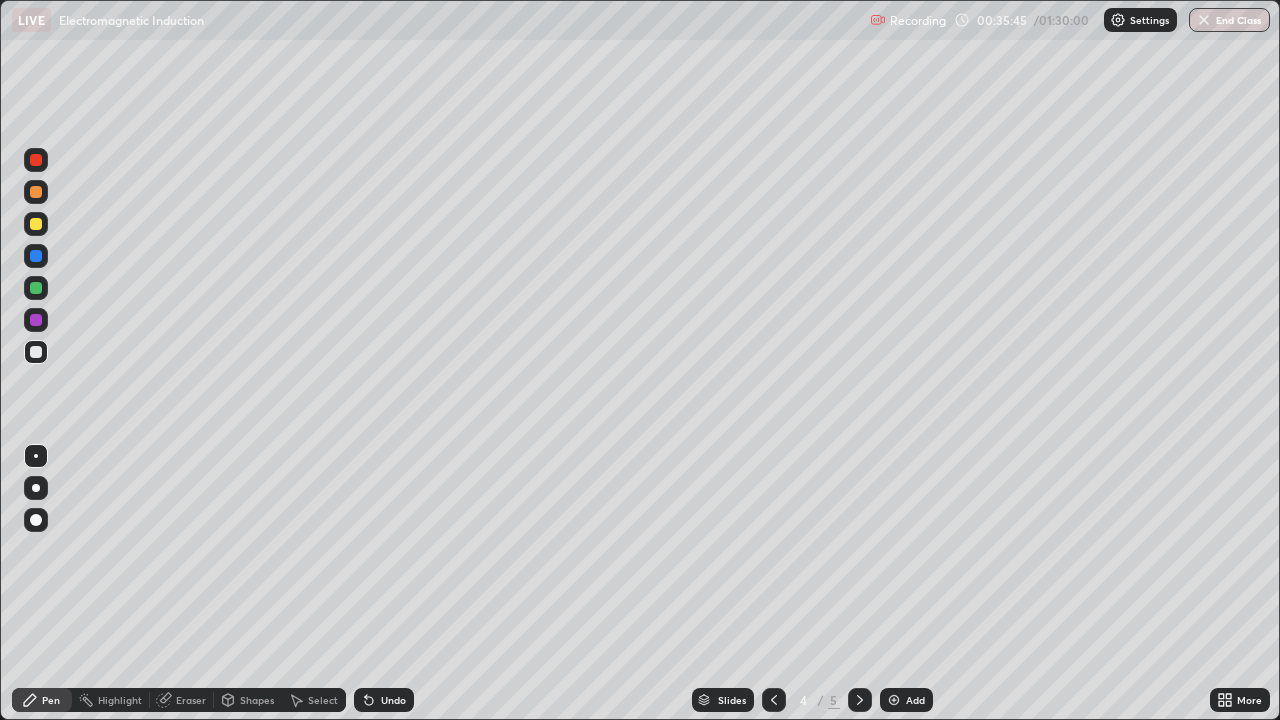 click on "Undo" at bounding box center (384, 700) 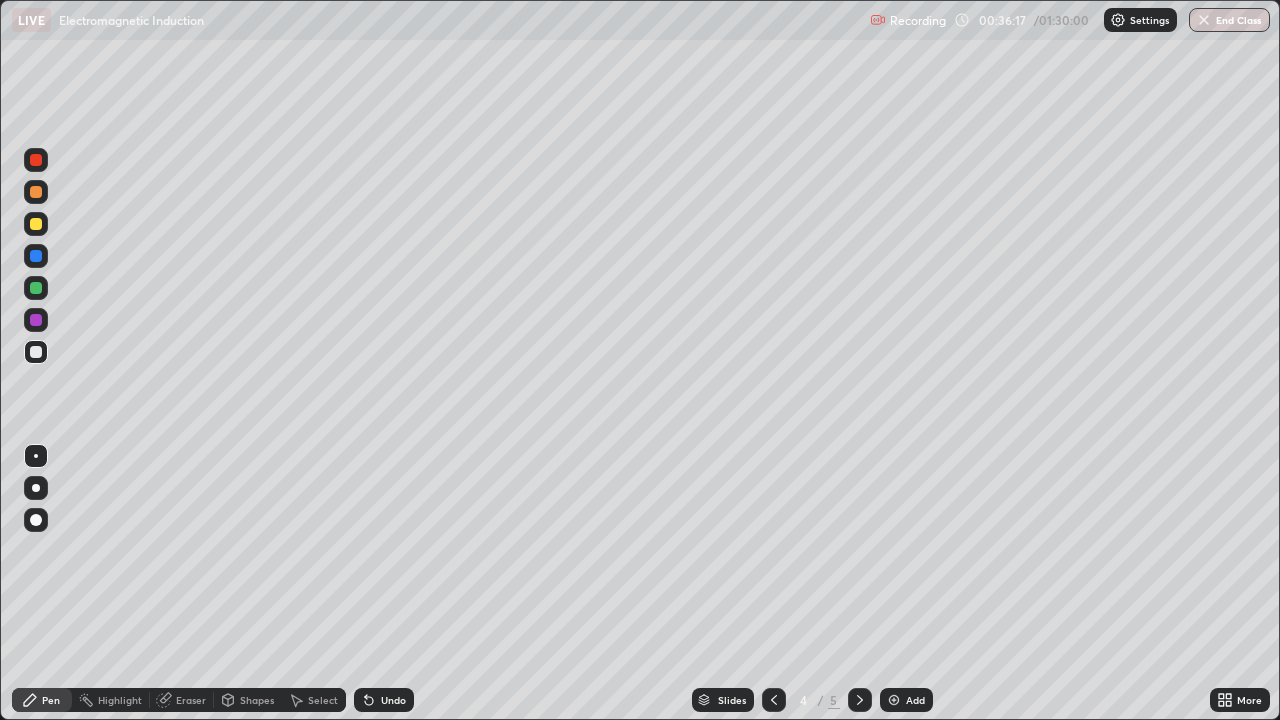 click on "Undo" at bounding box center [384, 700] 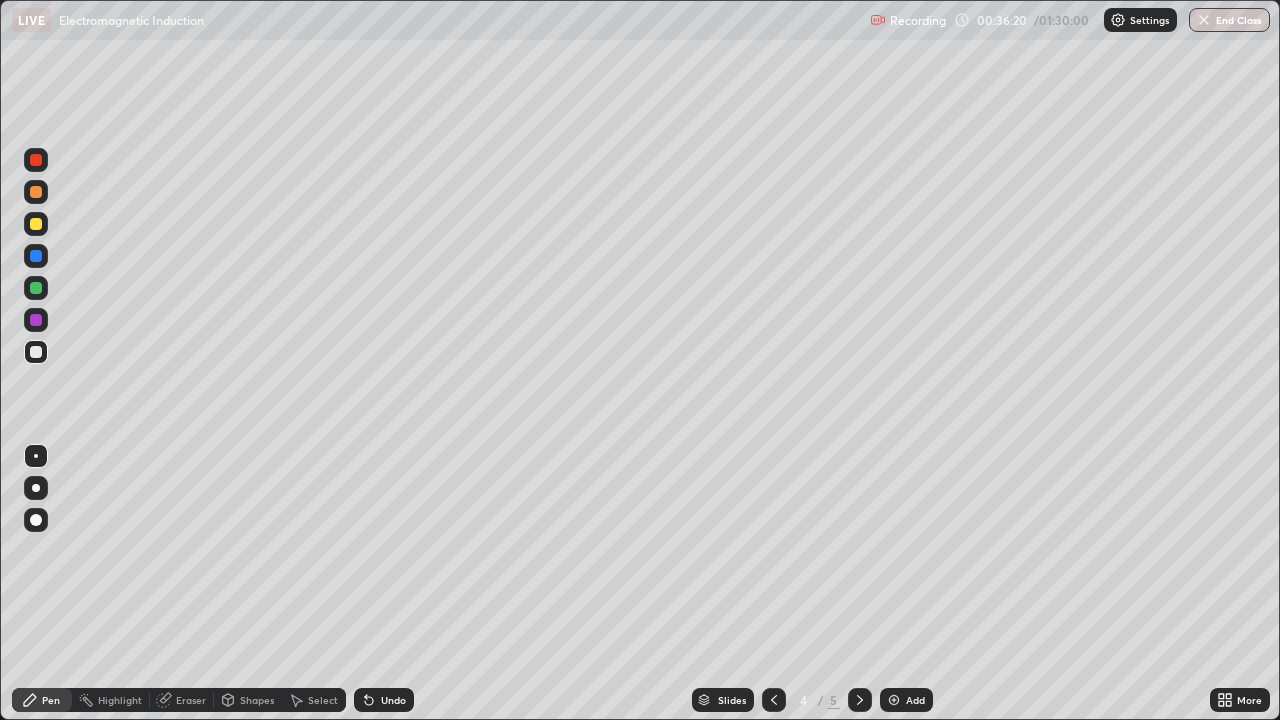 click on "Eraser" at bounding box center [191, 700] 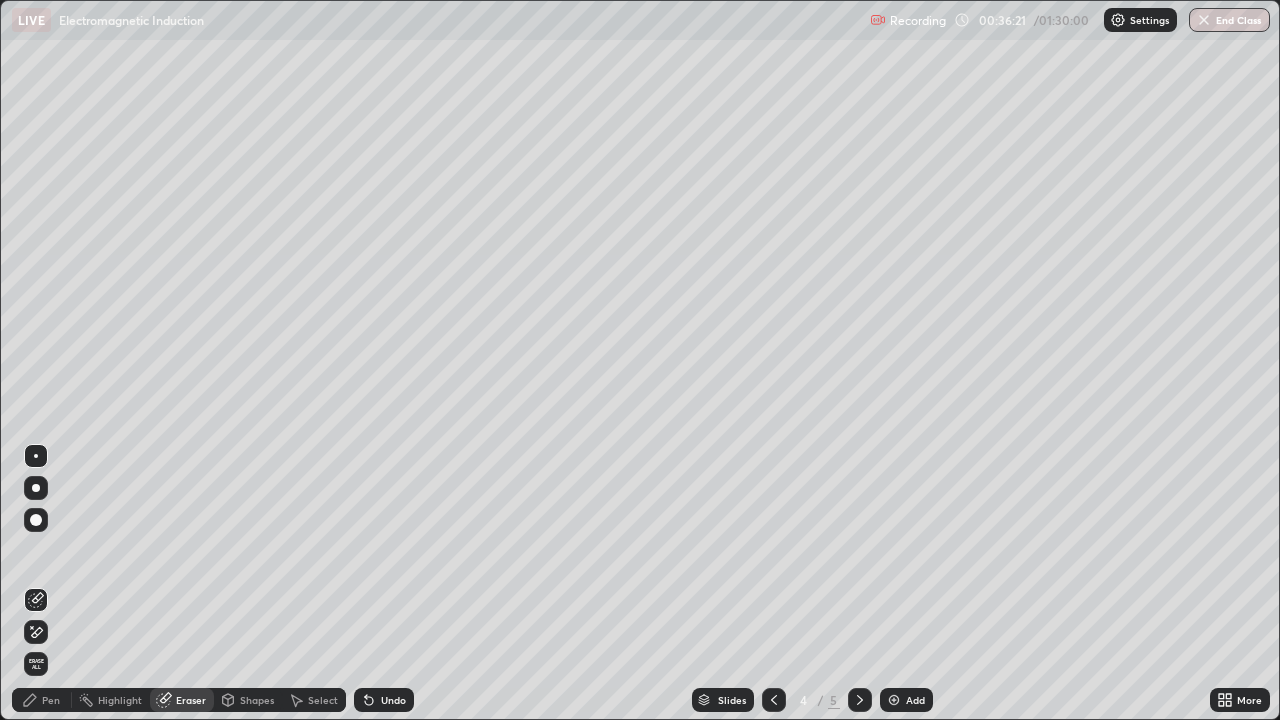 click on "Shapes" at bounding box center (257, 700) 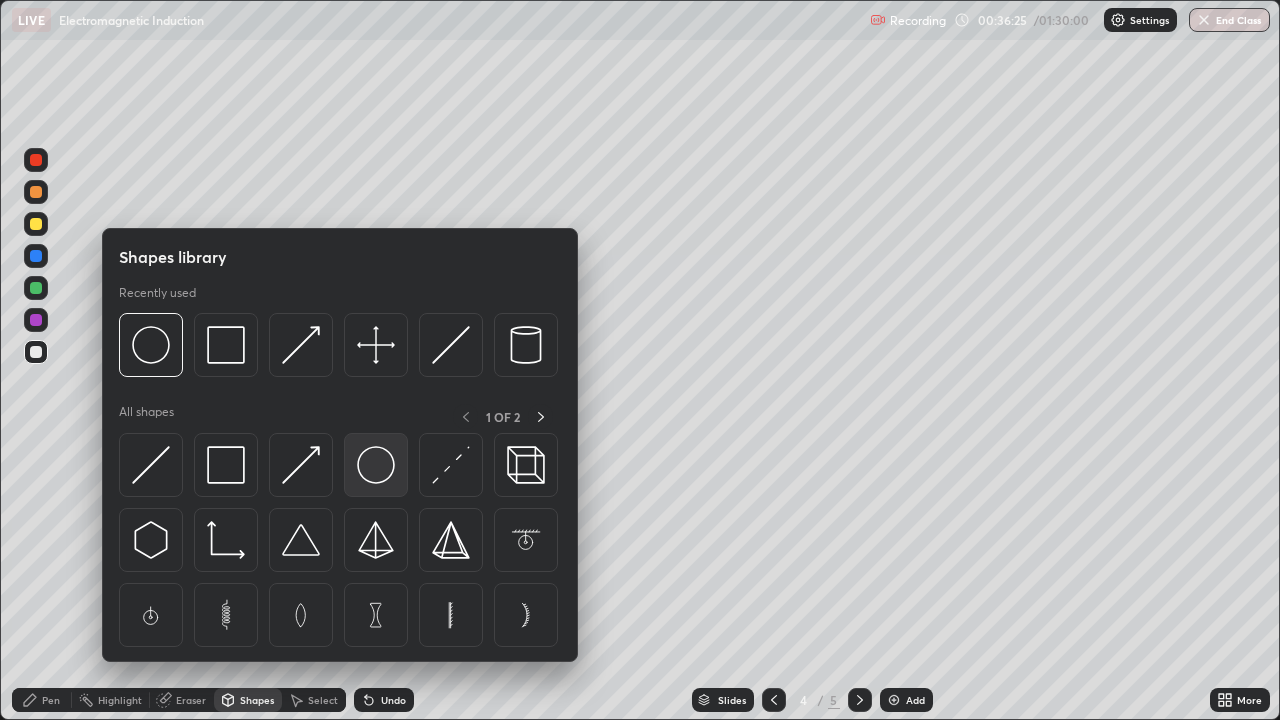 click at bounding box center (376, 465) 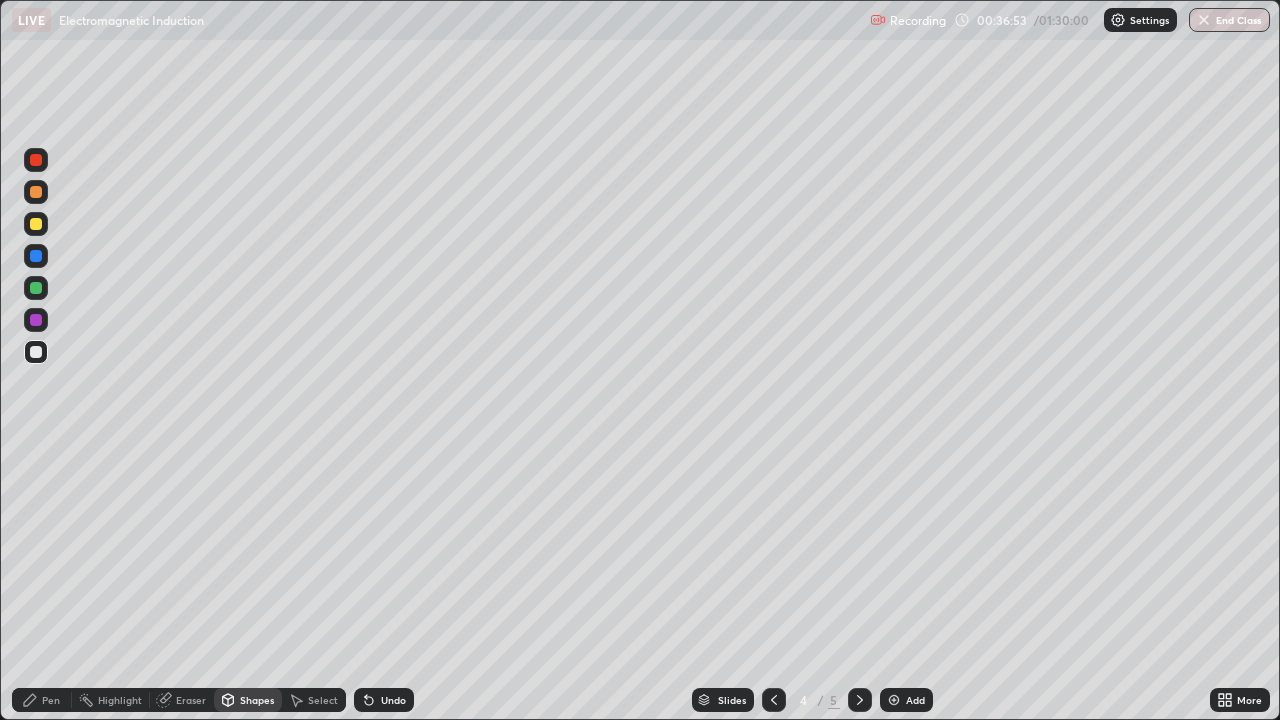 click on "Eraser" at bounding box center [191, 700] 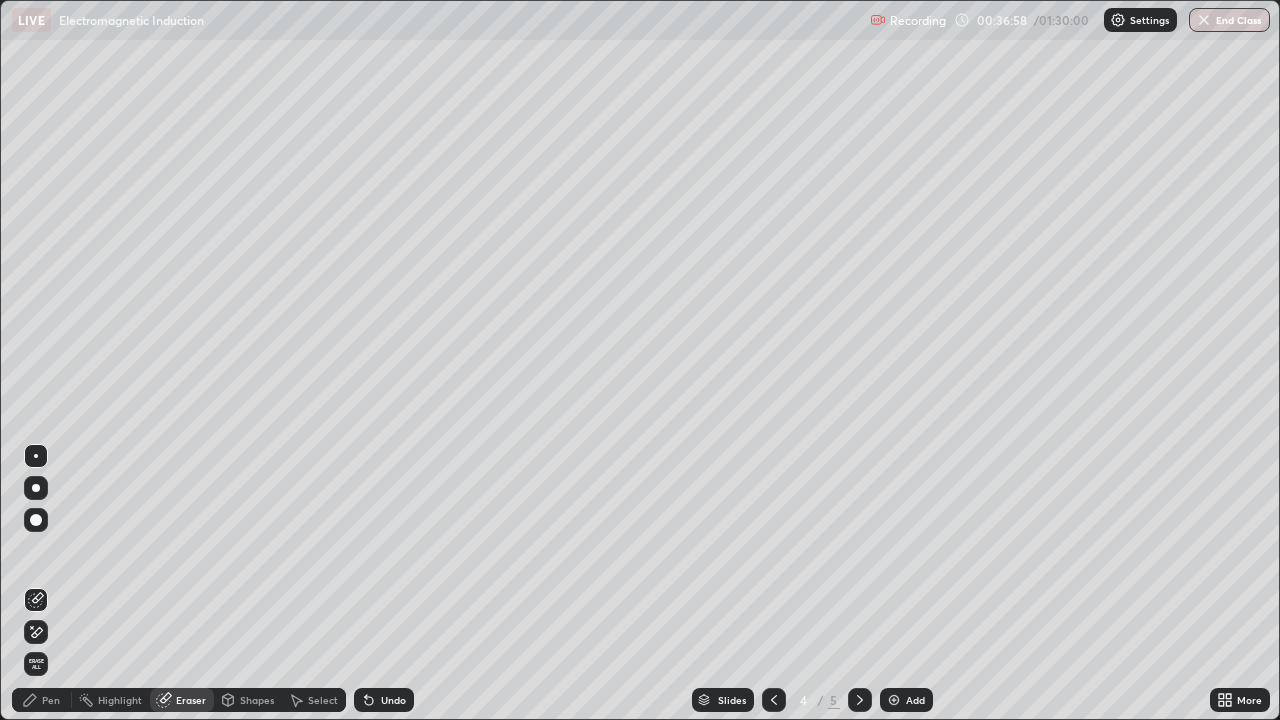click 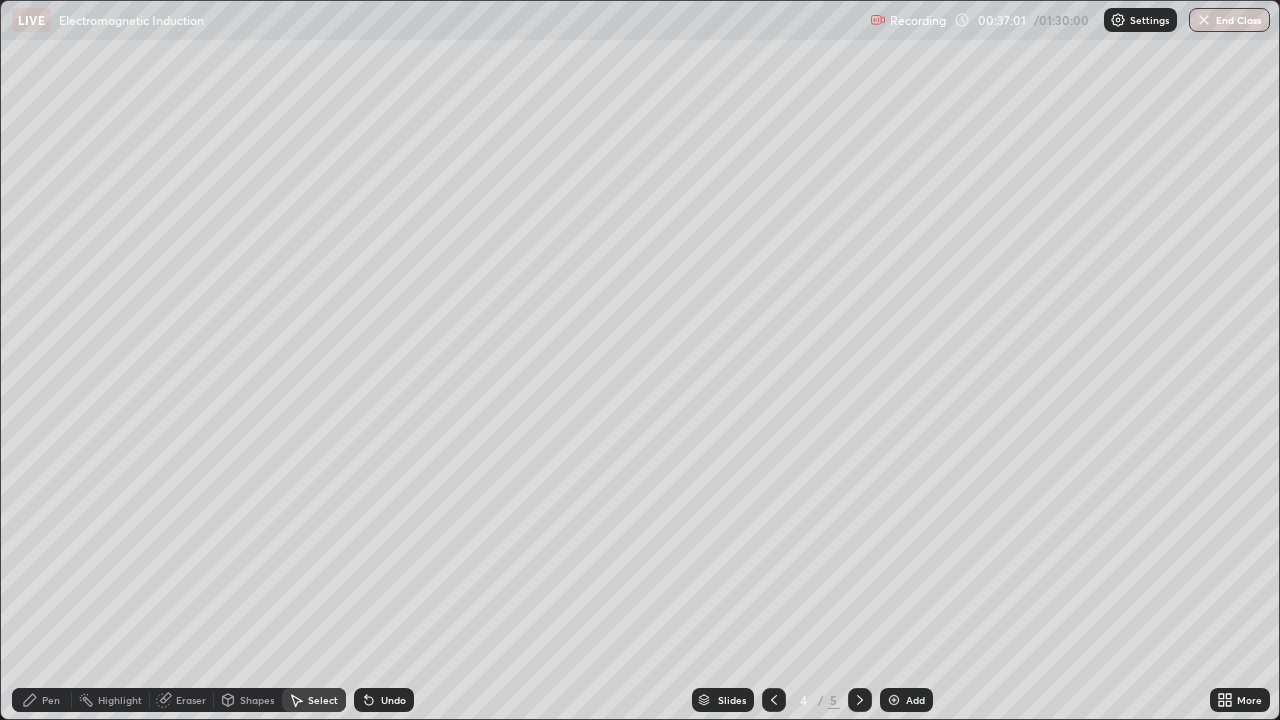 click on "Select" at bounding box center [314, 700] 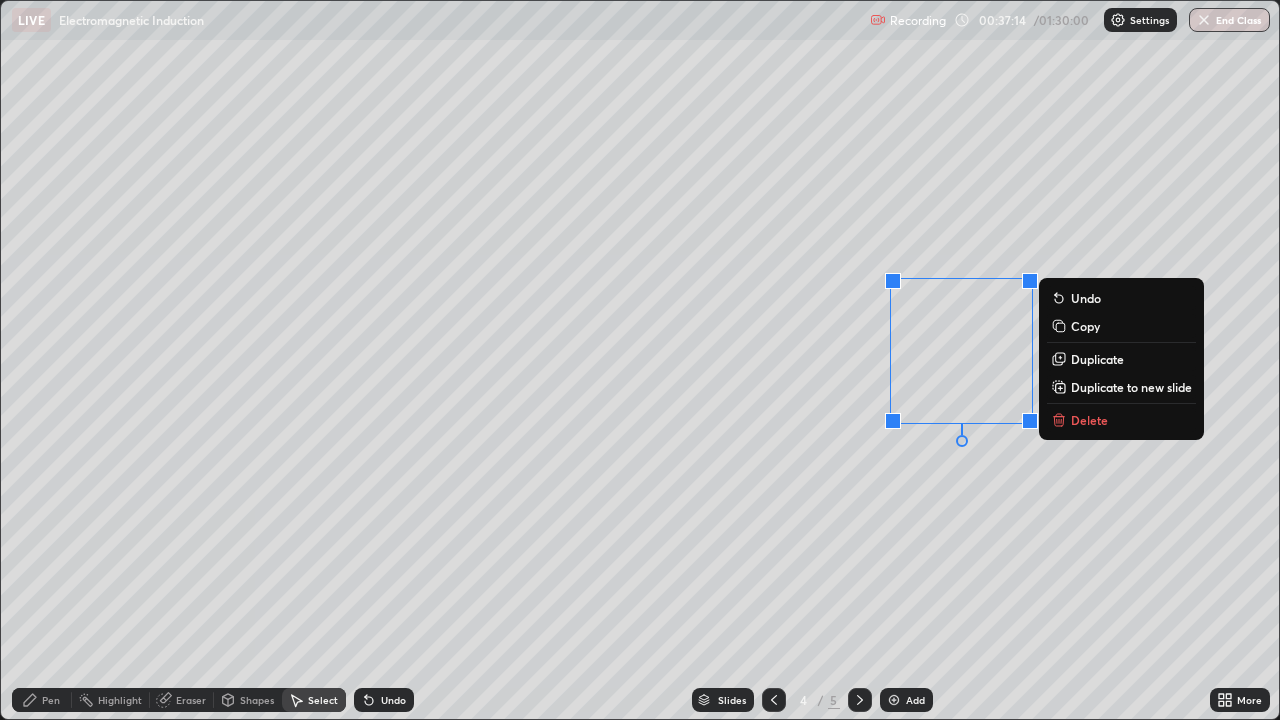 click on "0 ° Undo Copy Duplicate Duplicate to new slide Delete" at bounding box center [640, 360] 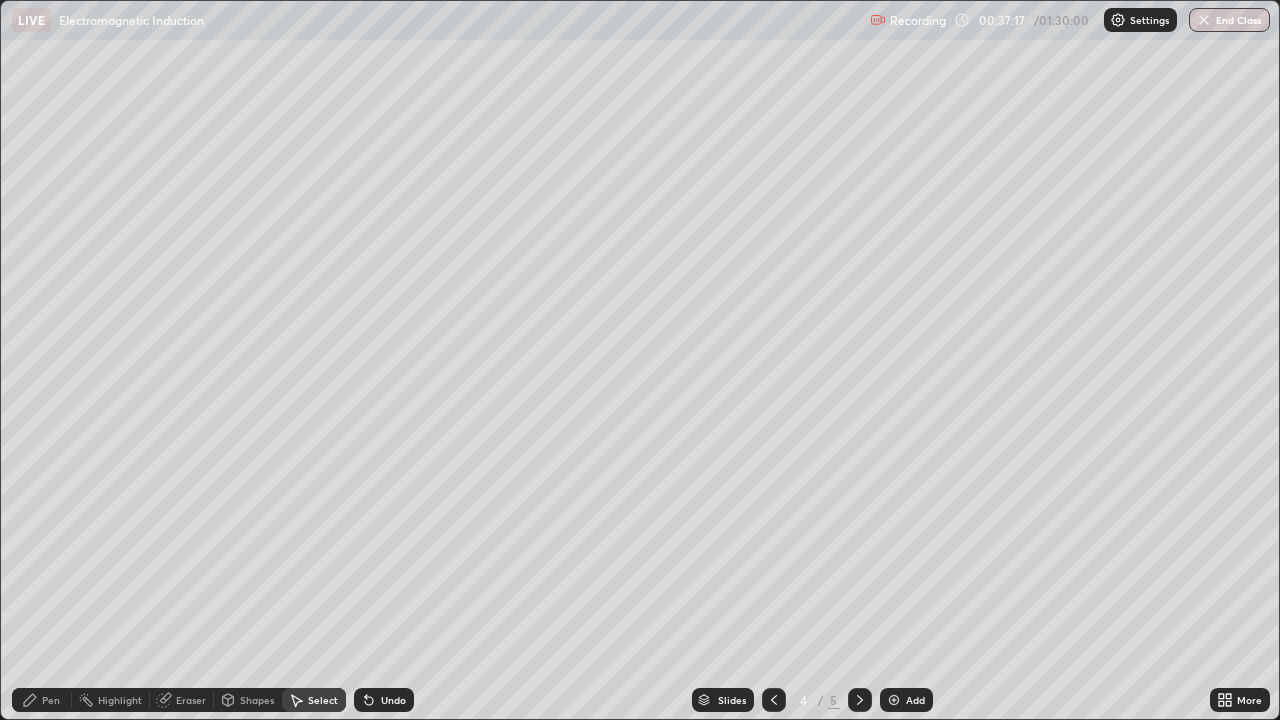 click on "Eraser" at bounding box center [191, 700] 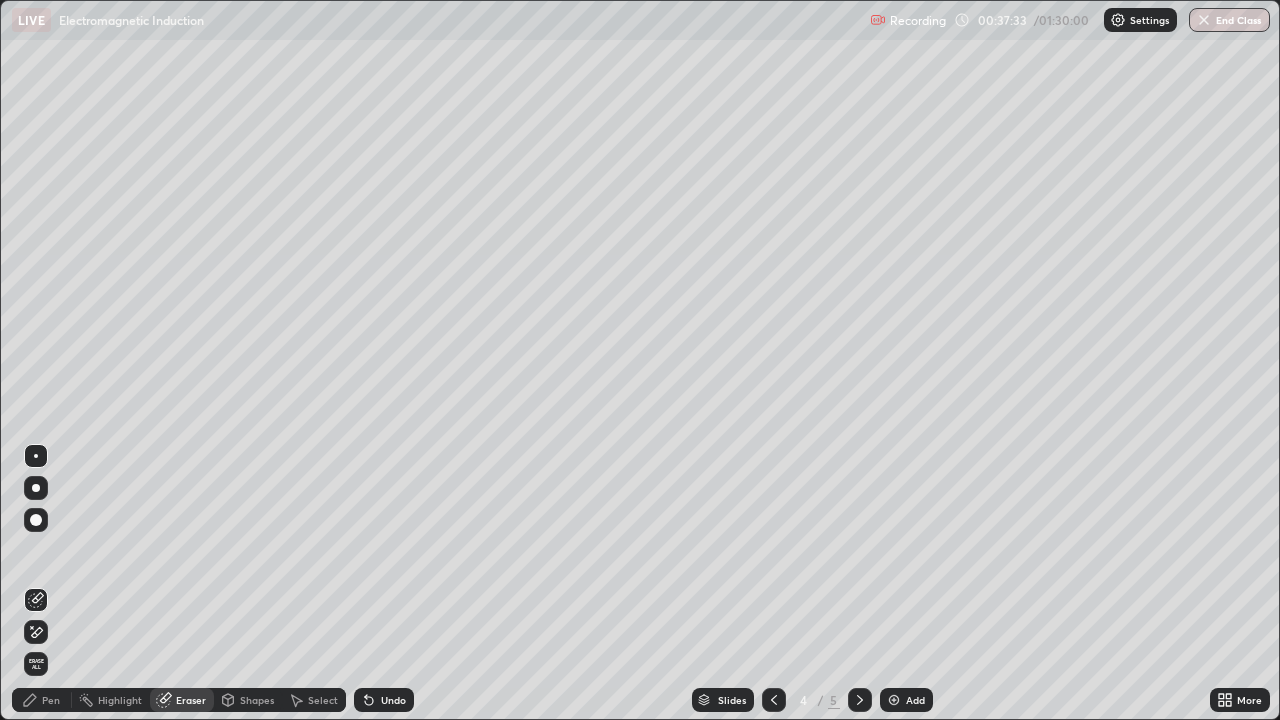 click on "Pen" at bounding box center [42, 700] 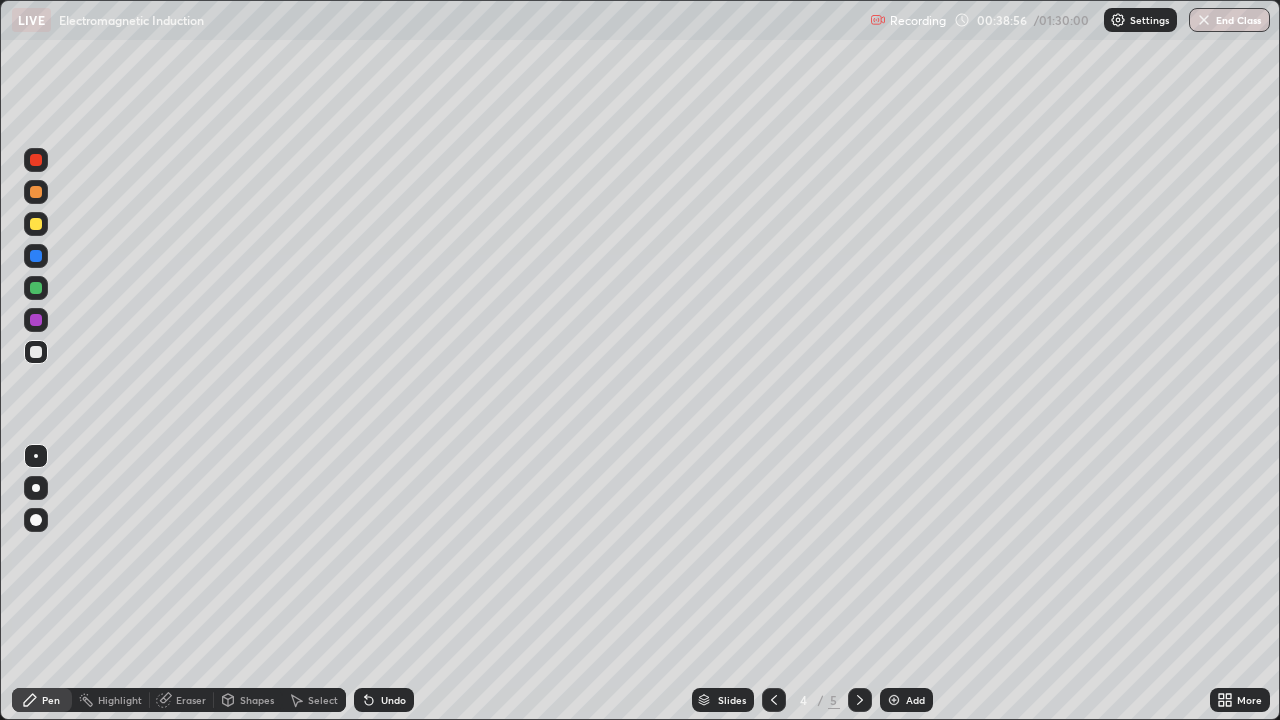 click at bounding box center [36, 320] 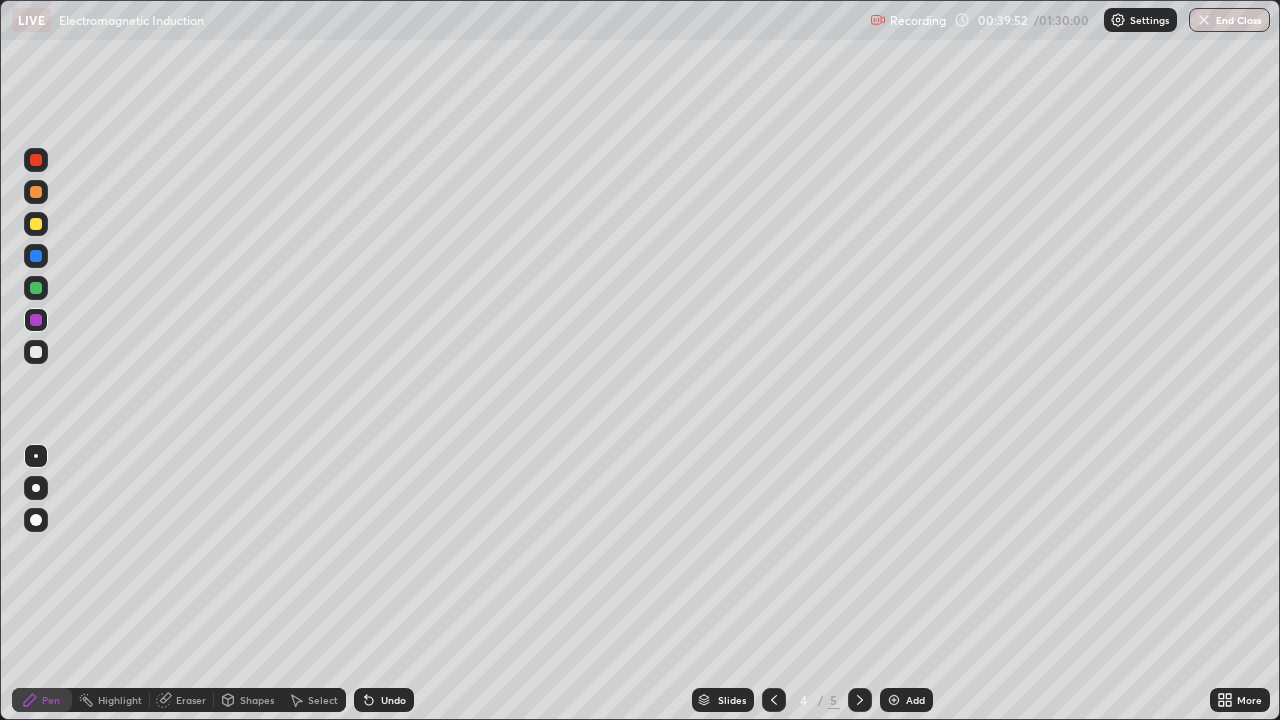 click on "Pen" at bounding box center [51, 700] 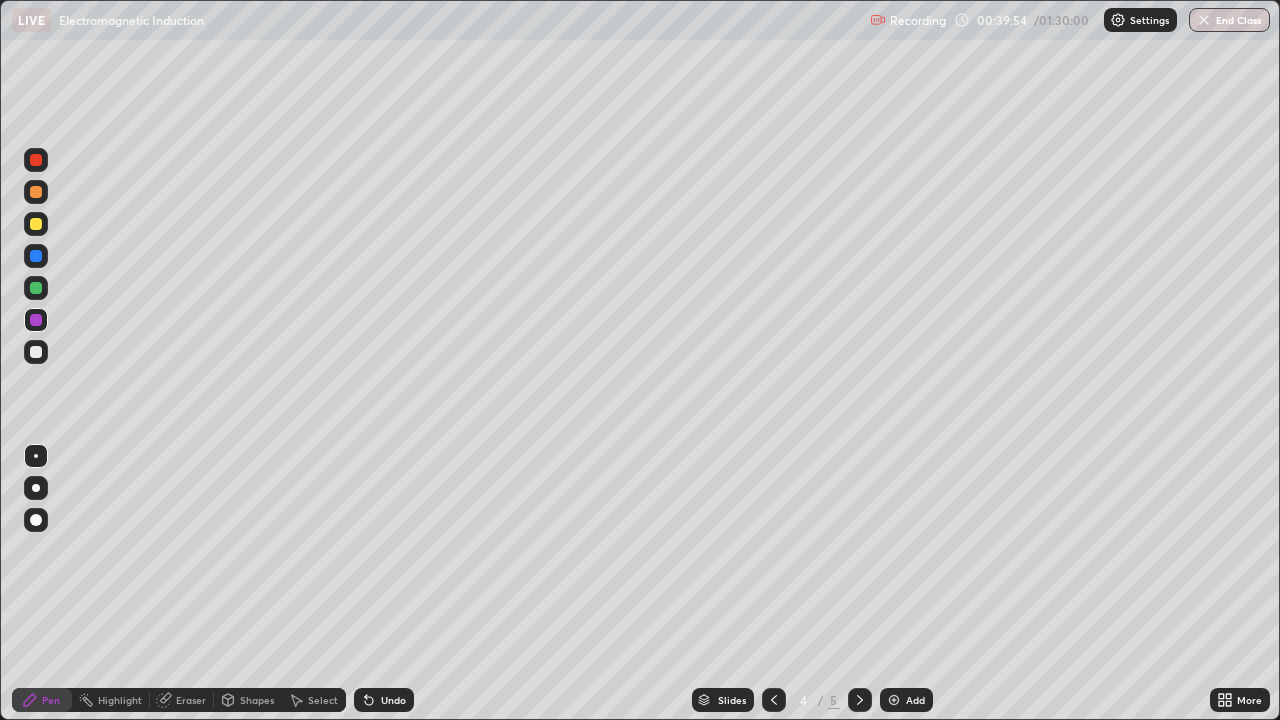click at bounding box center (36, 288) 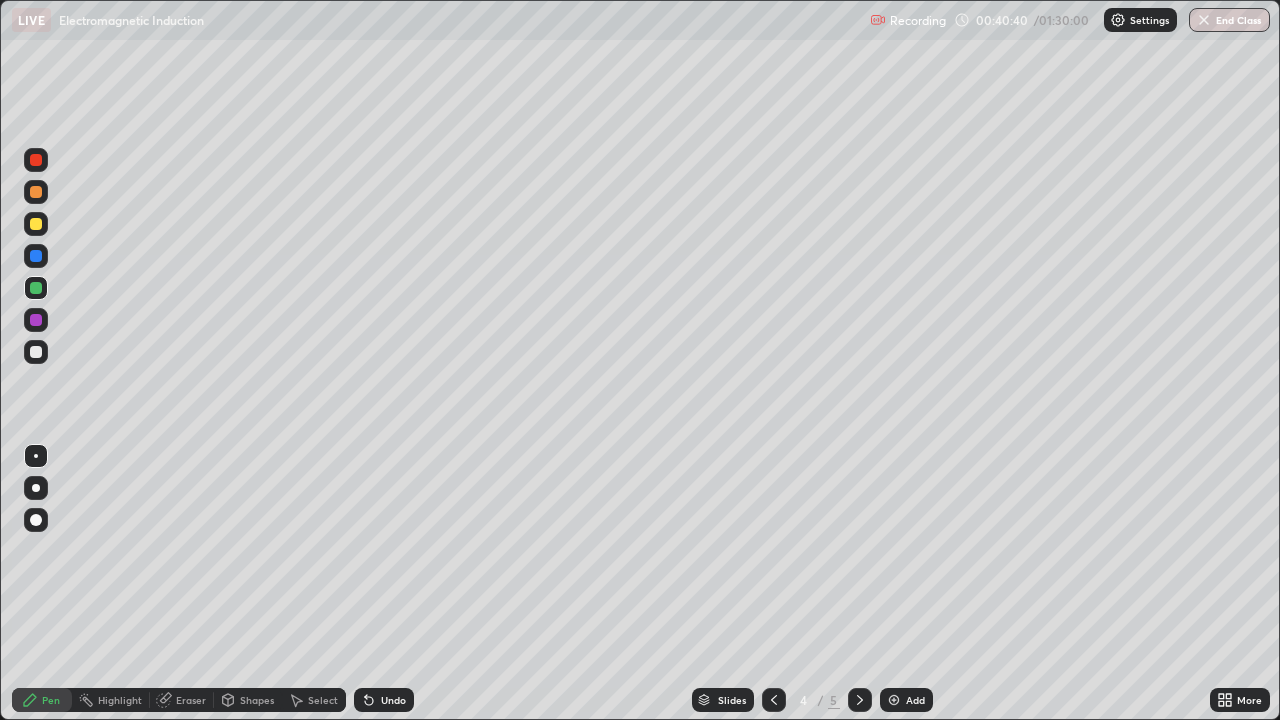 click on "Undo" at bounding box center [393, 700] 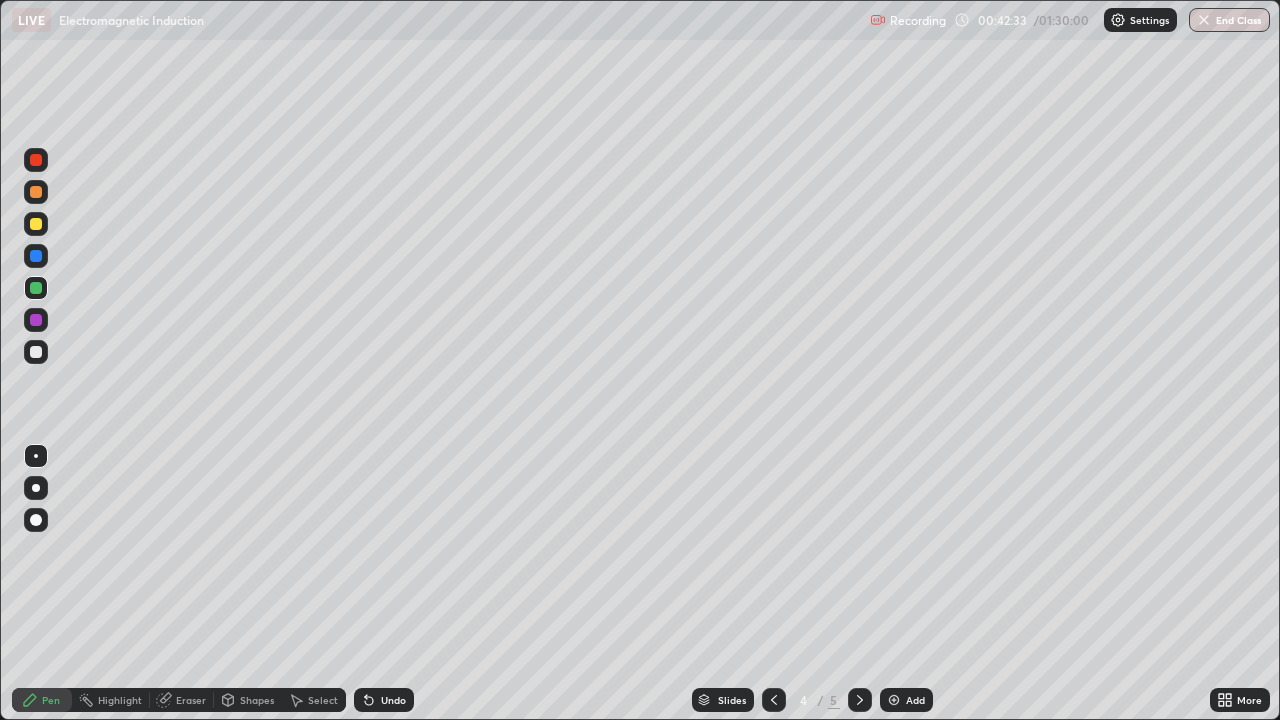 click on "Eraser" at bounding box center [182, 700] 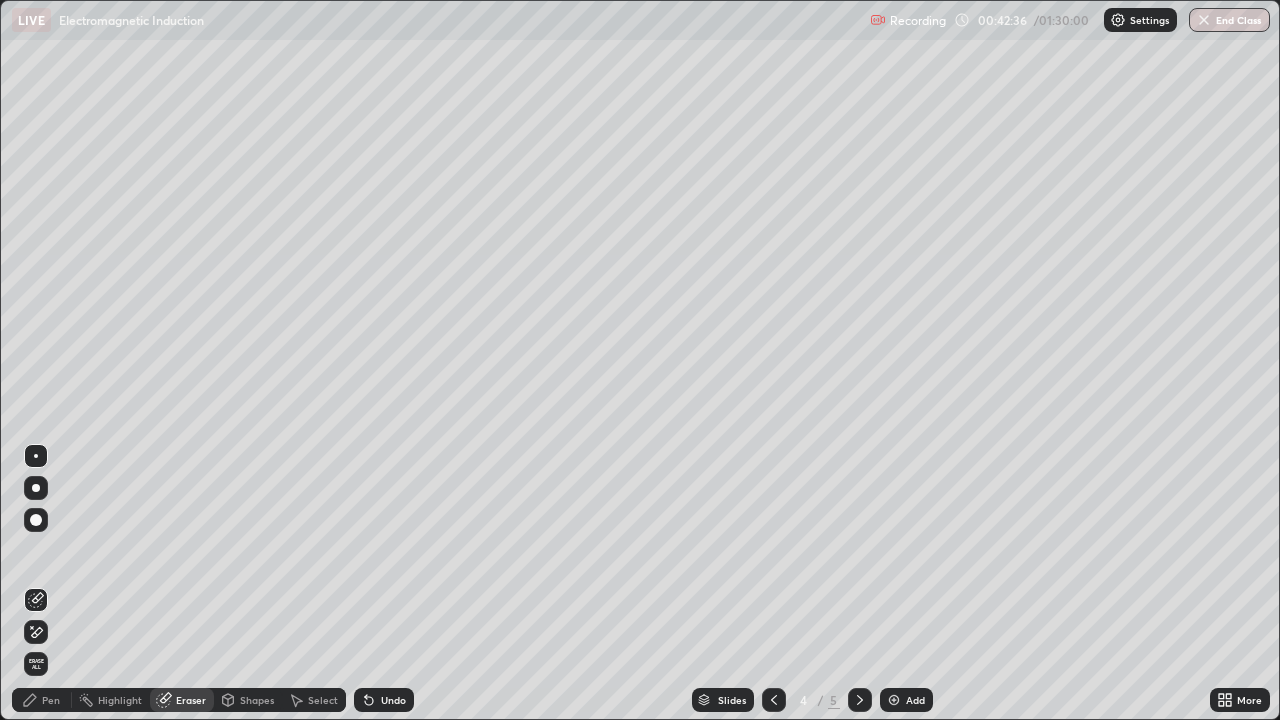click on "Pen" at bounding box center (51, 700) 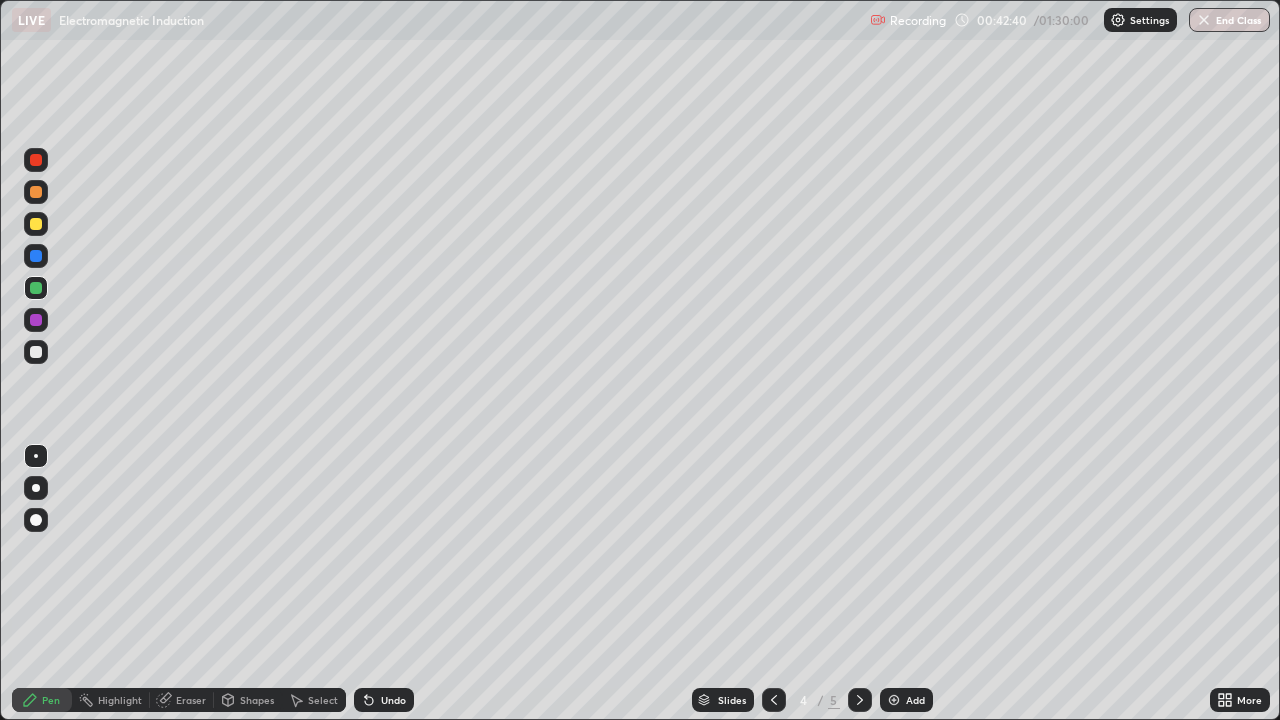 click at bounding box center (36, 256) 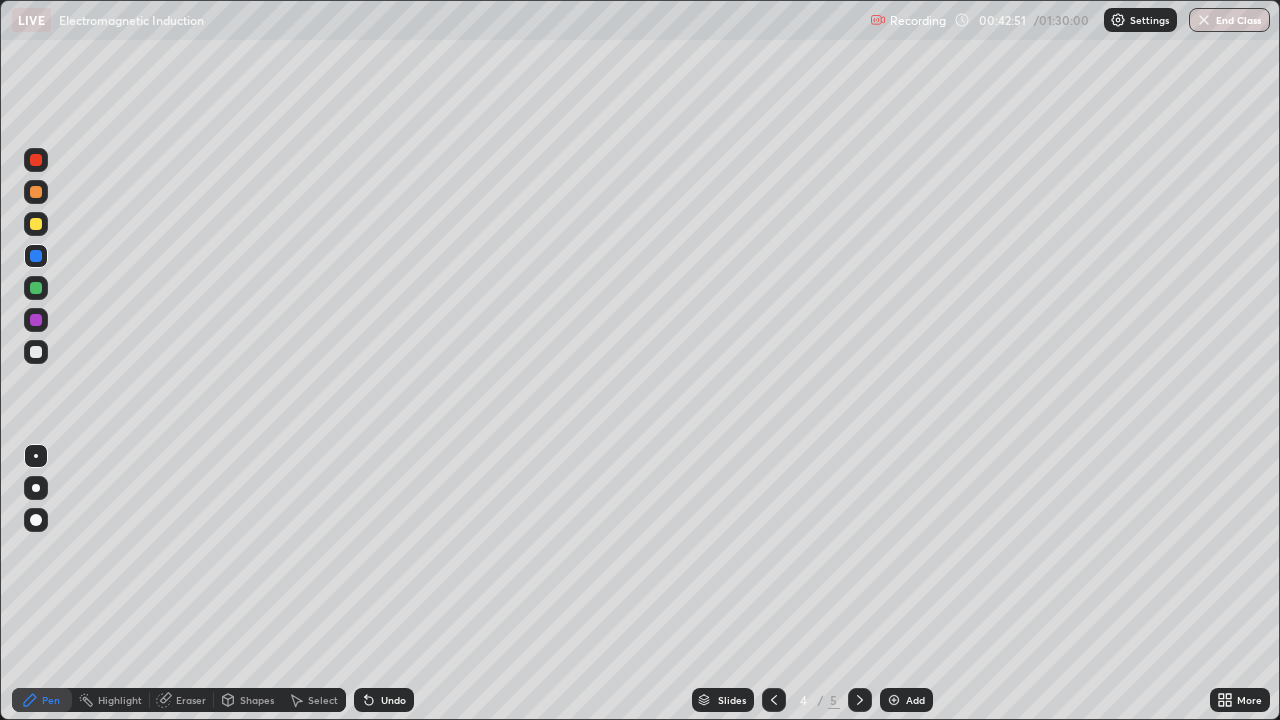 click 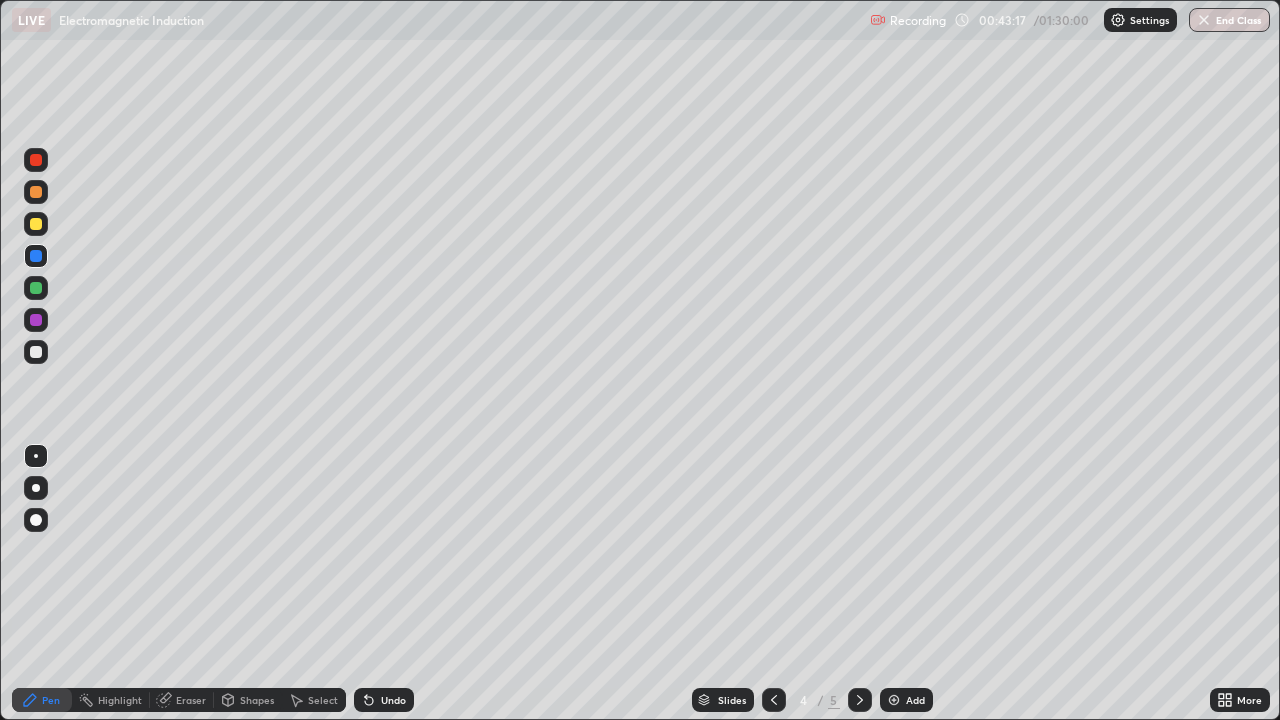 click 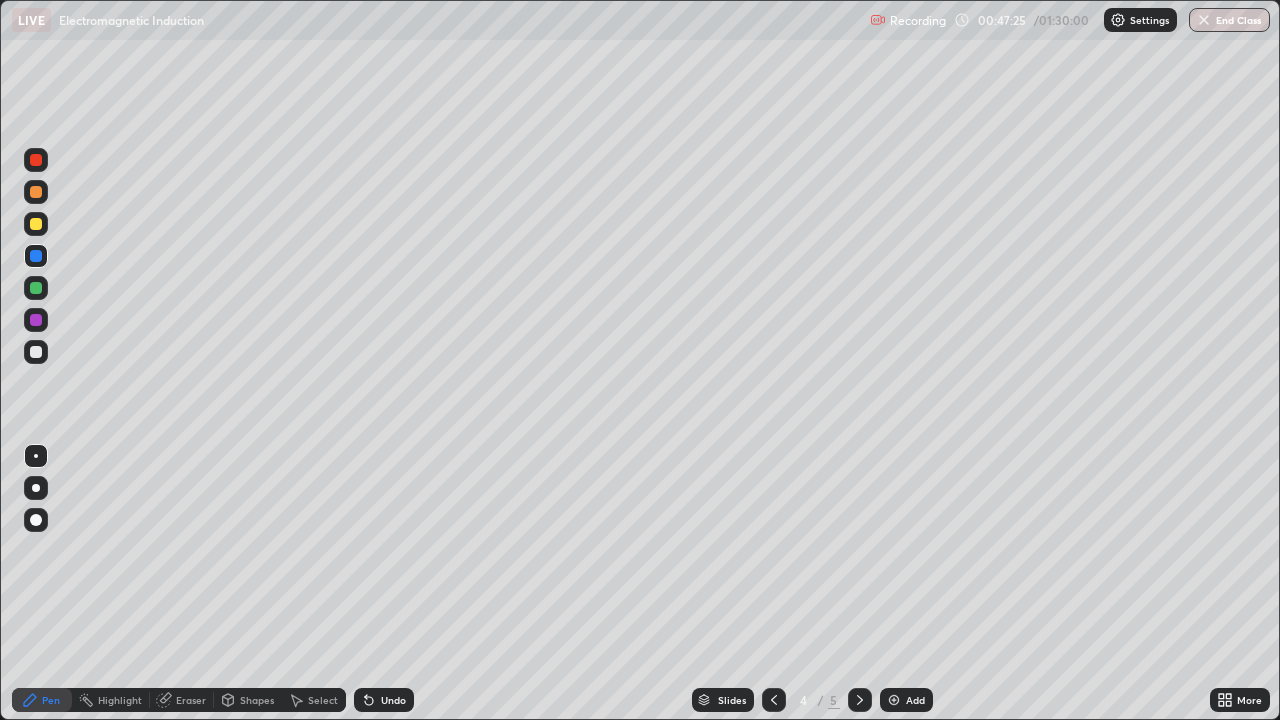click on "Undo" at bounding box center [384, 700] 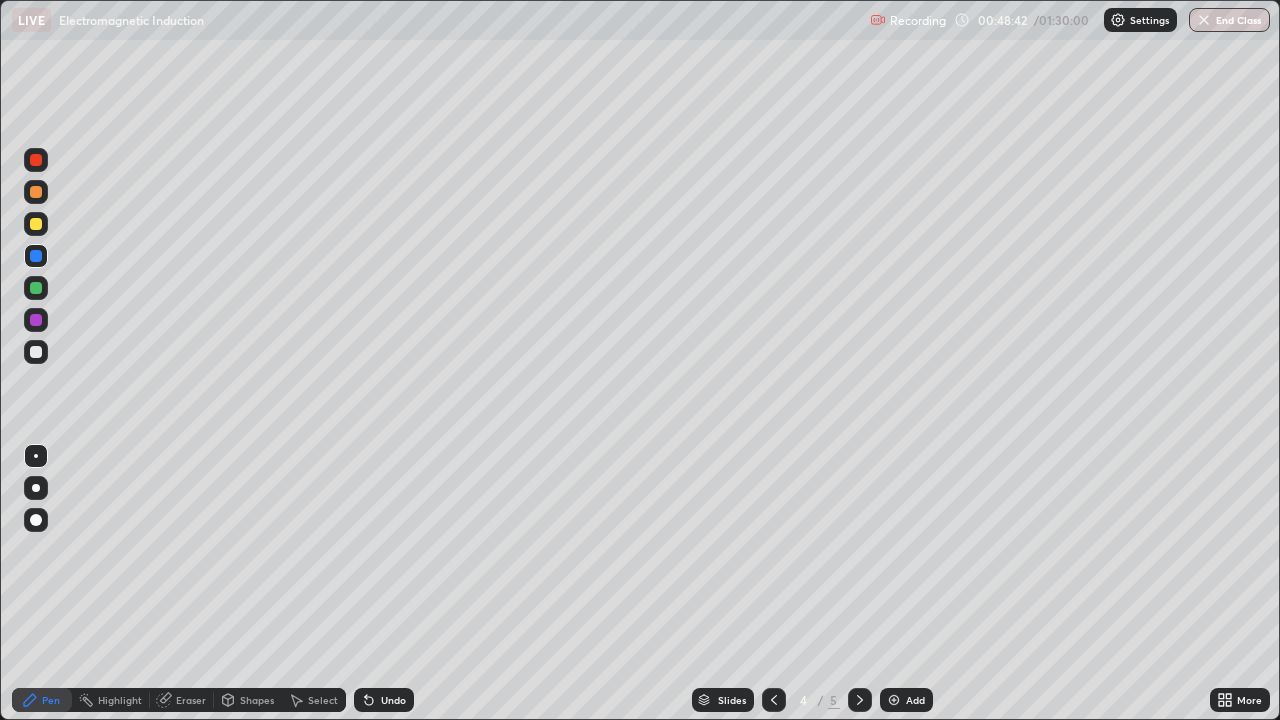 click on "Select" at bounding box center [323, 700] 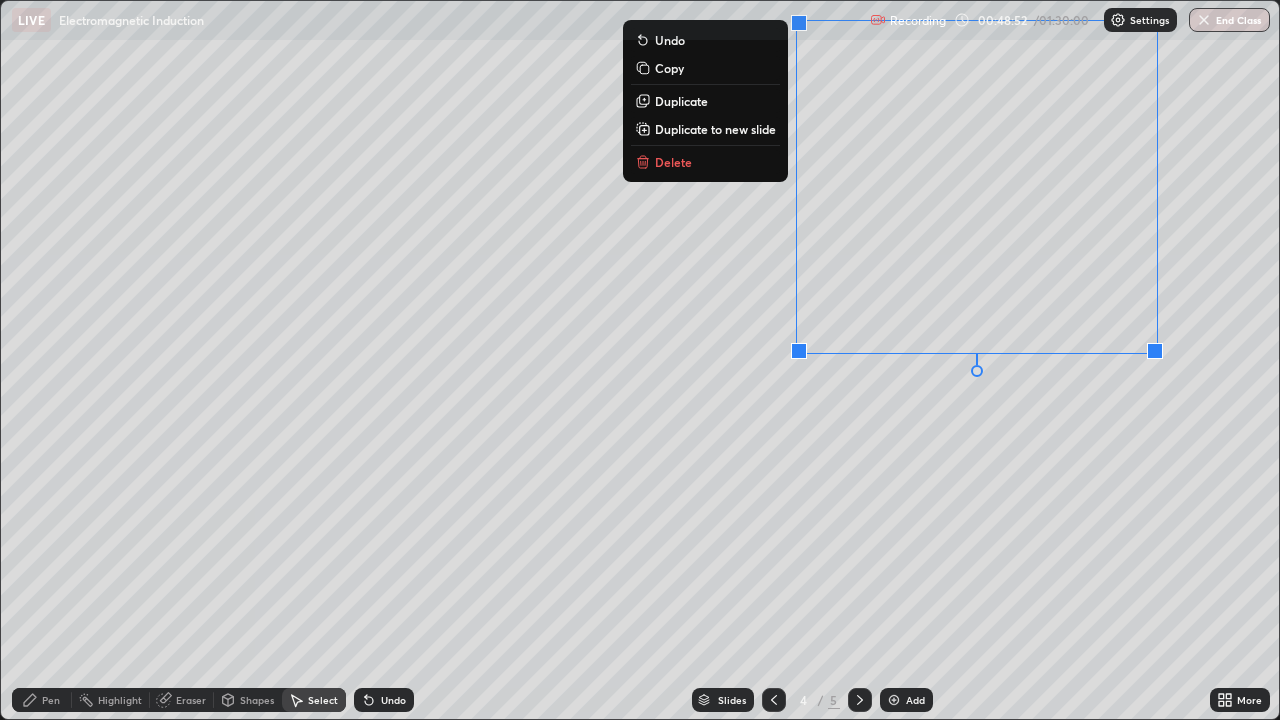 click on "Pen" at bounding box center [51, 700] 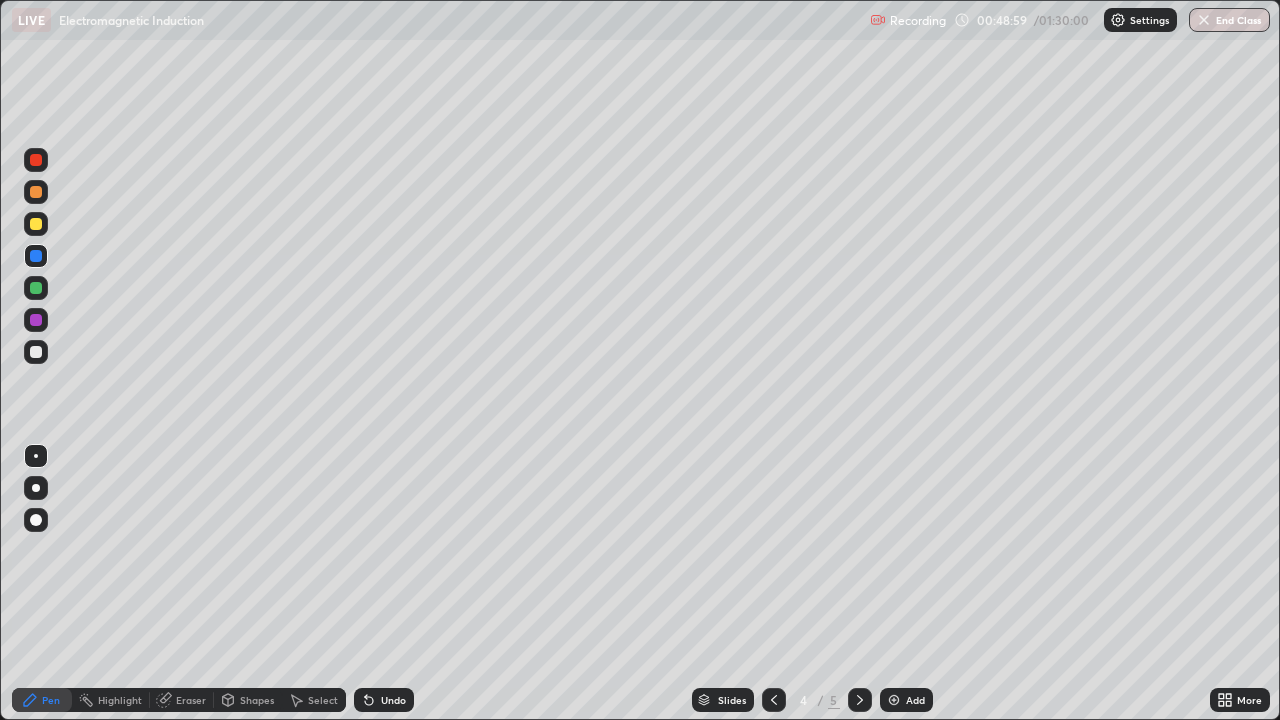 click on "Undo" at bounding box center [393, 700] 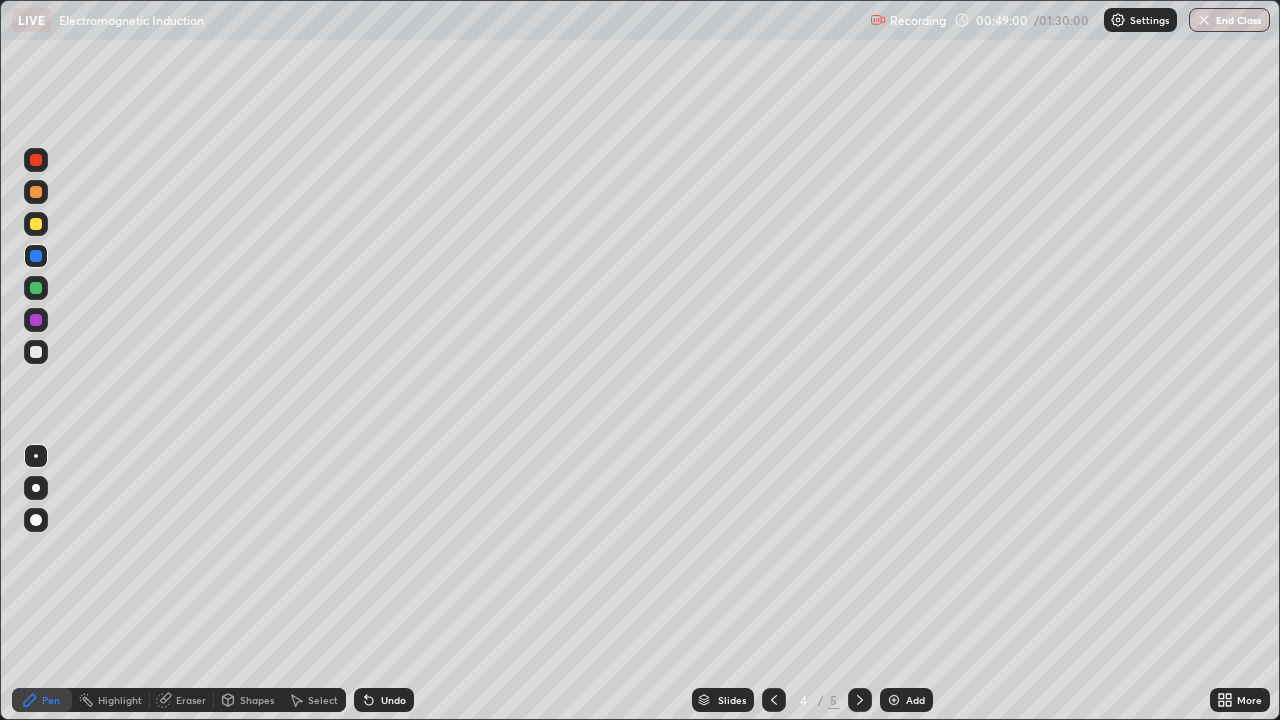 click on "Undo" at bounding box center [393, 700] 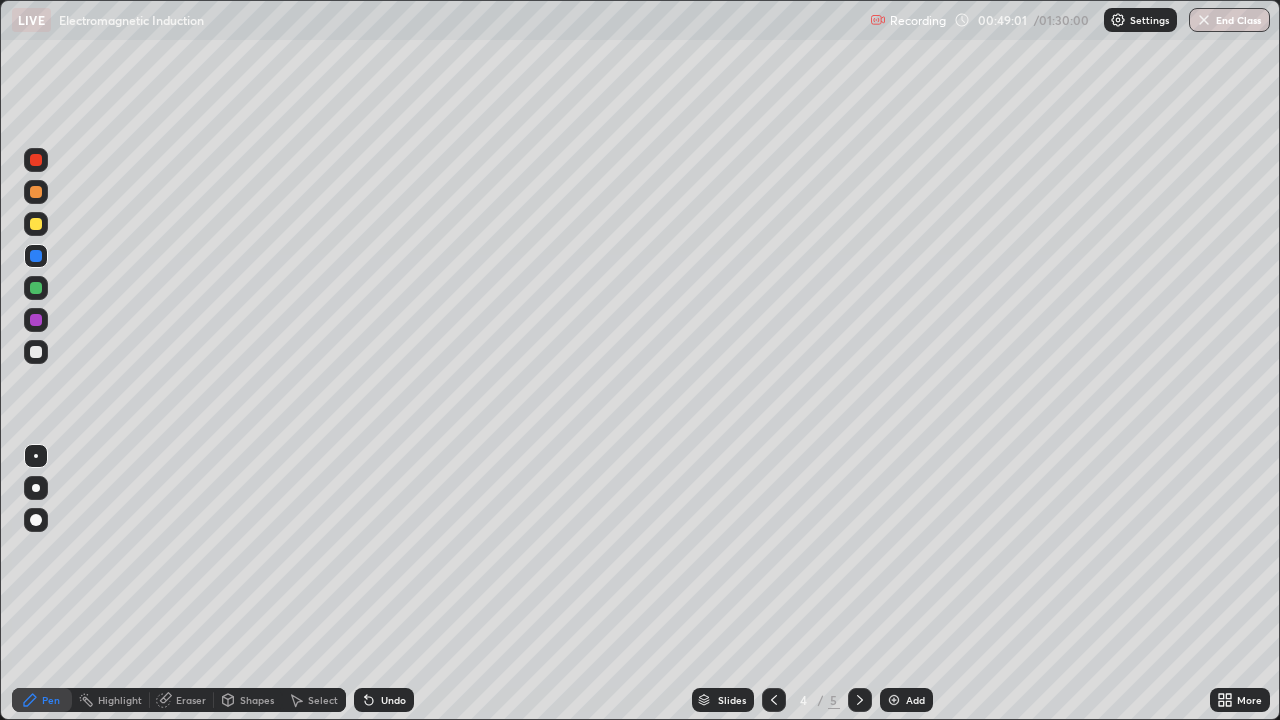 click on "Undo" at bounding box center (384, 700) 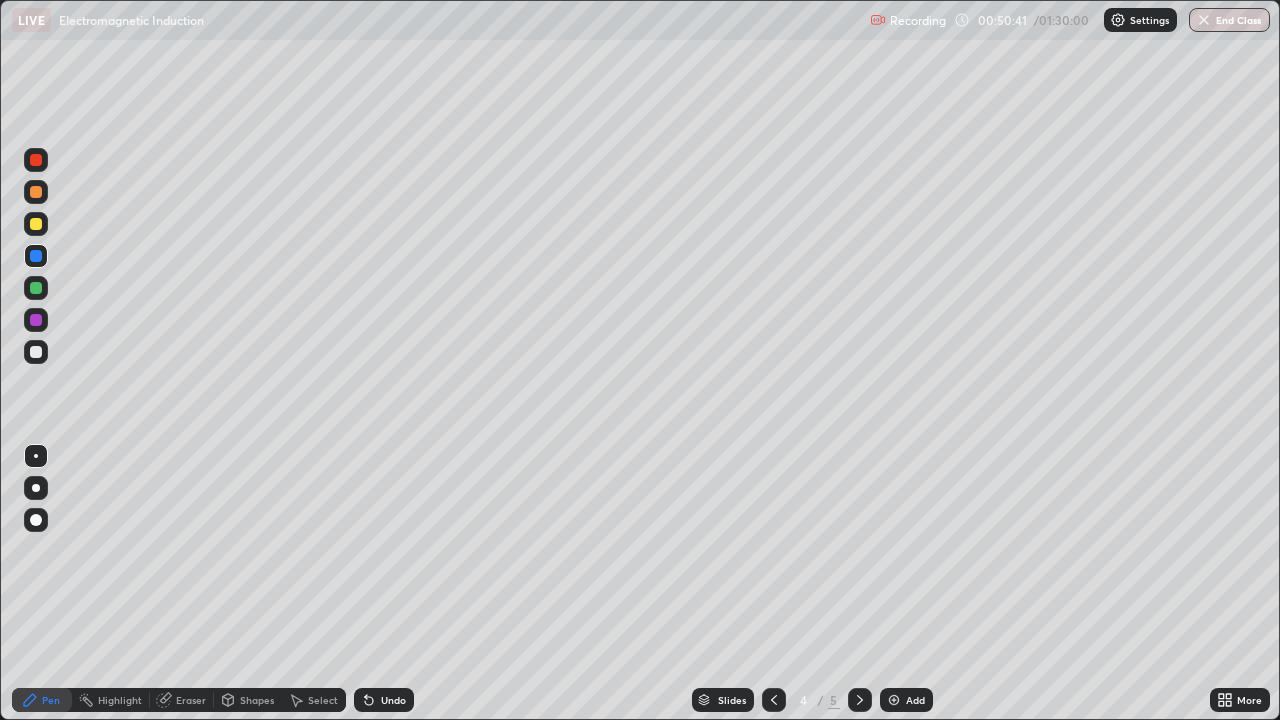 click on "Undo" at bounding box center (393, 700) 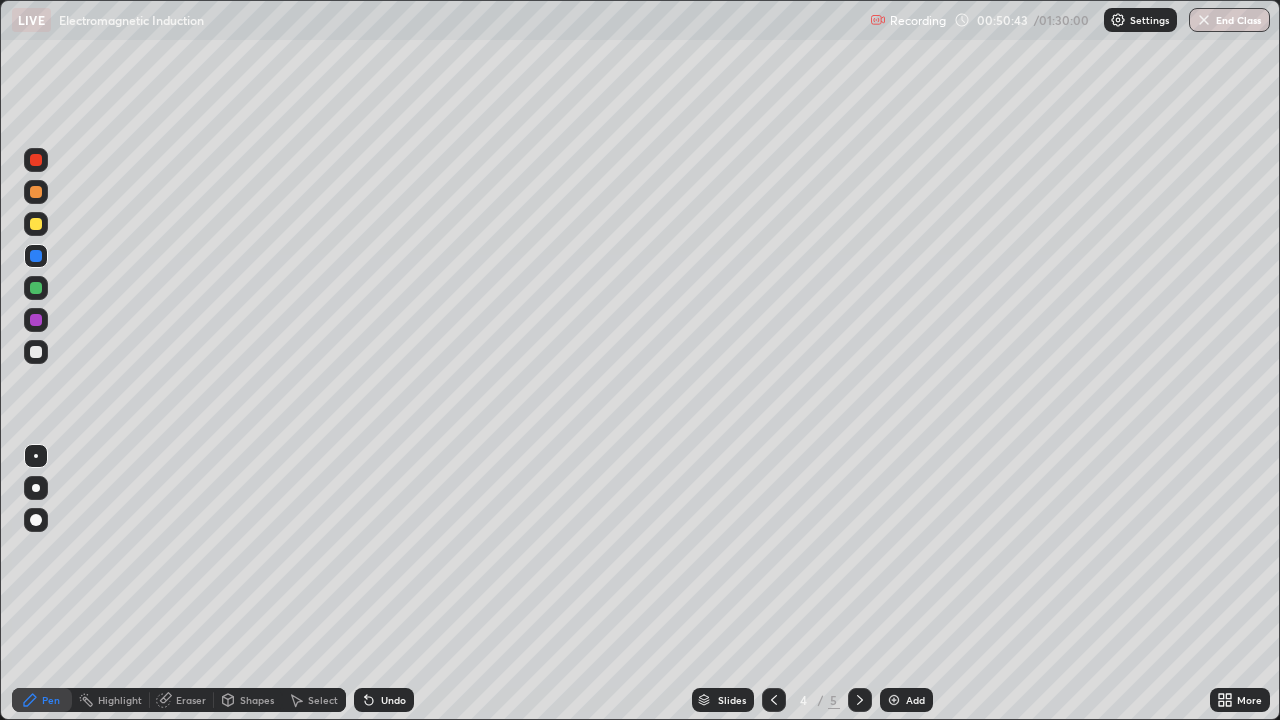 click on "Undo" at bounding box center (393, 700) 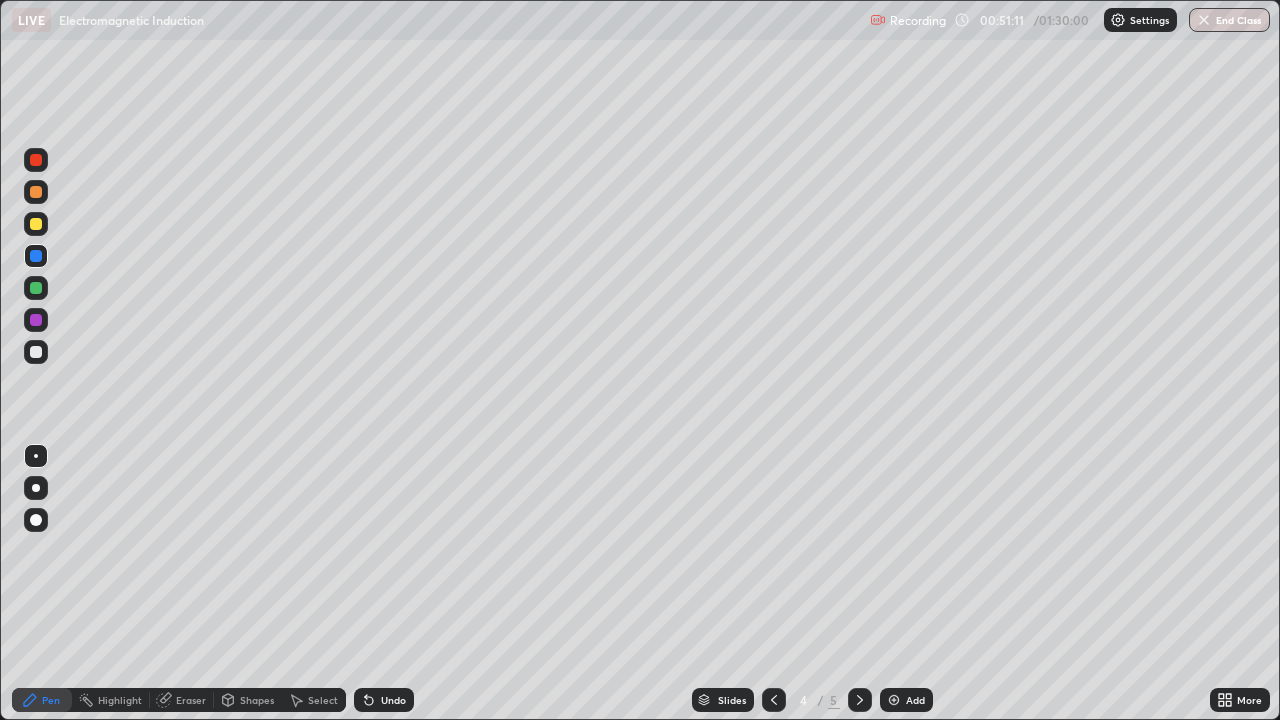 click on "Undo" at bounding box center (384, 700) 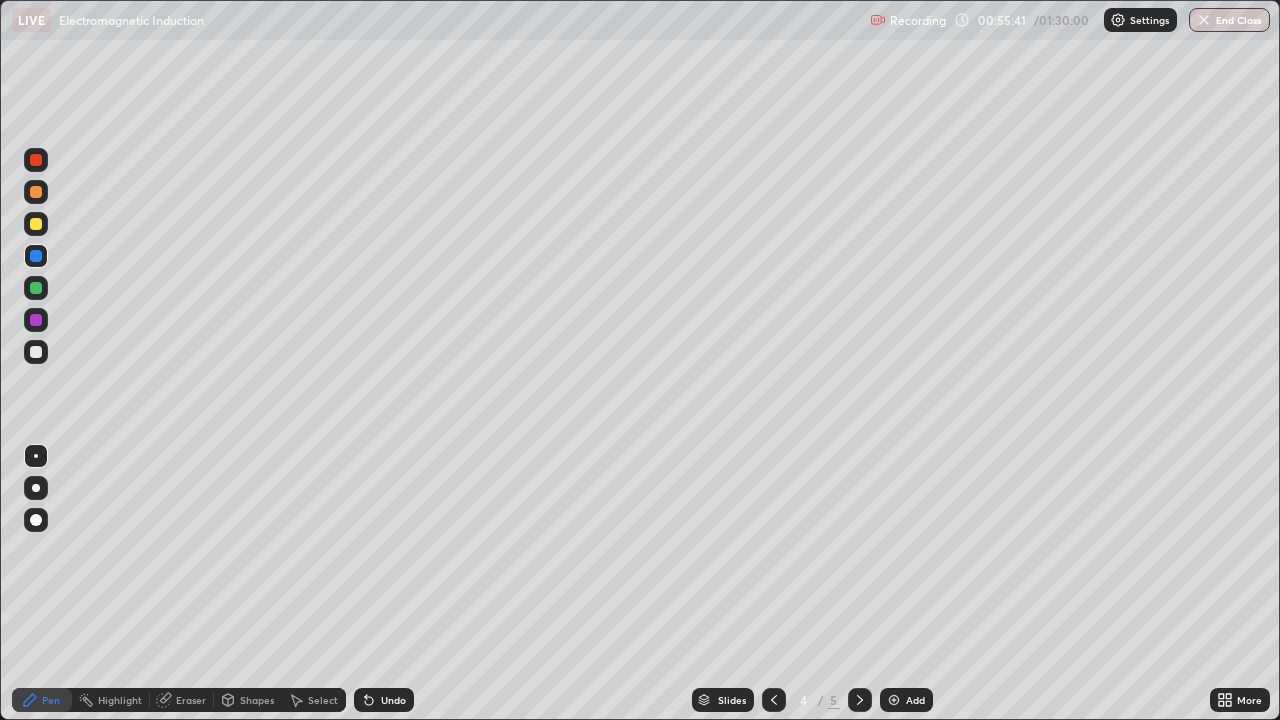 click at bounding box center [894, 700] 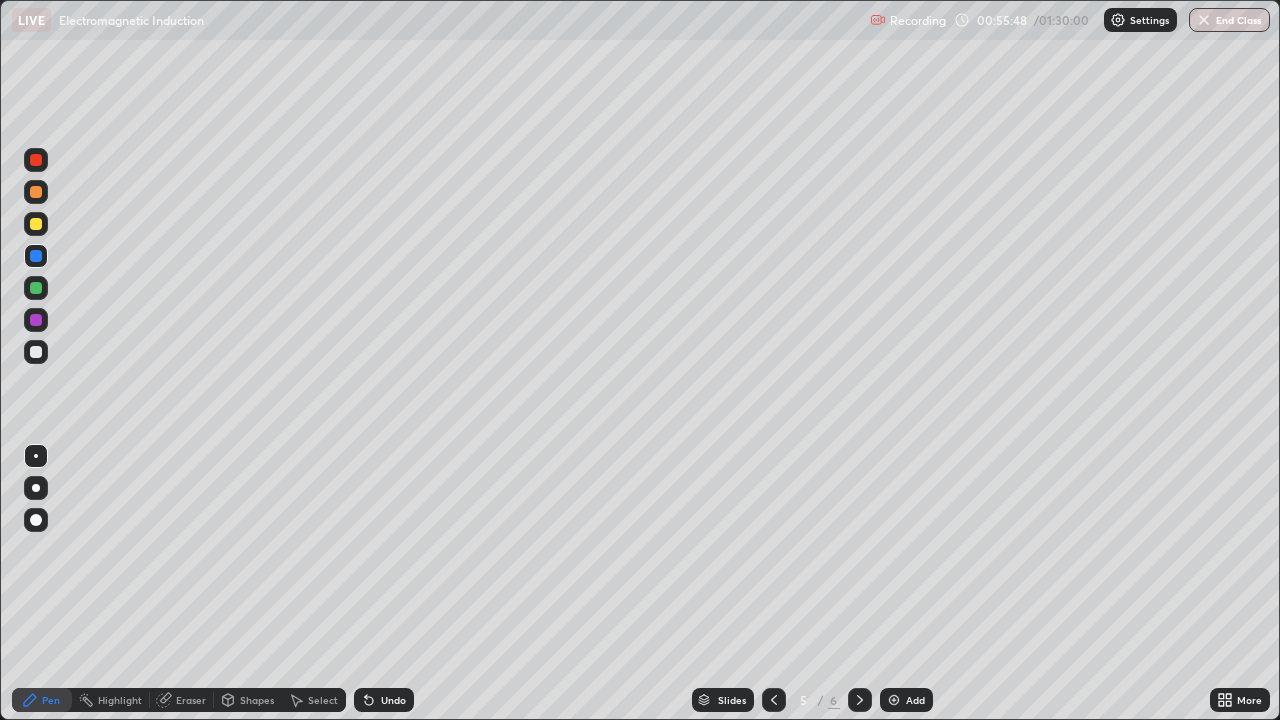 click on "Undo" at bounding box center [384, 700] 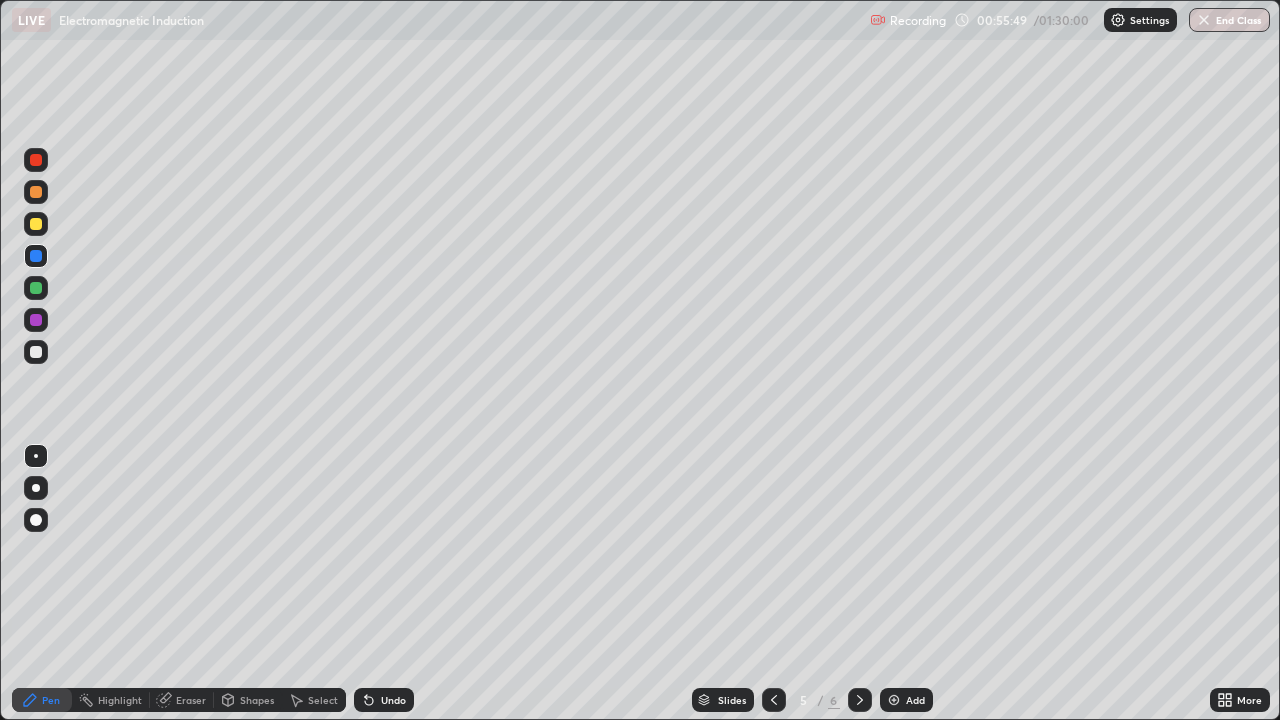 click on "Undo" at bounding box center (384, 700) 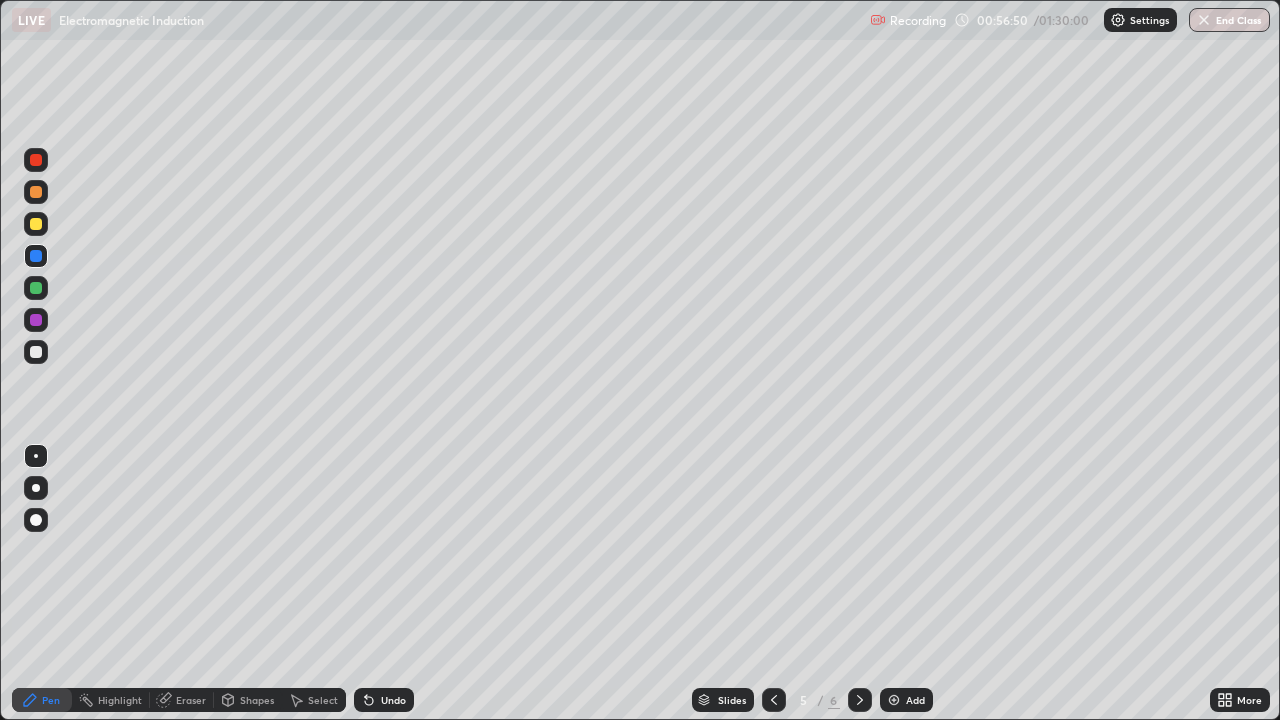 click at bounding box center [774, 700] 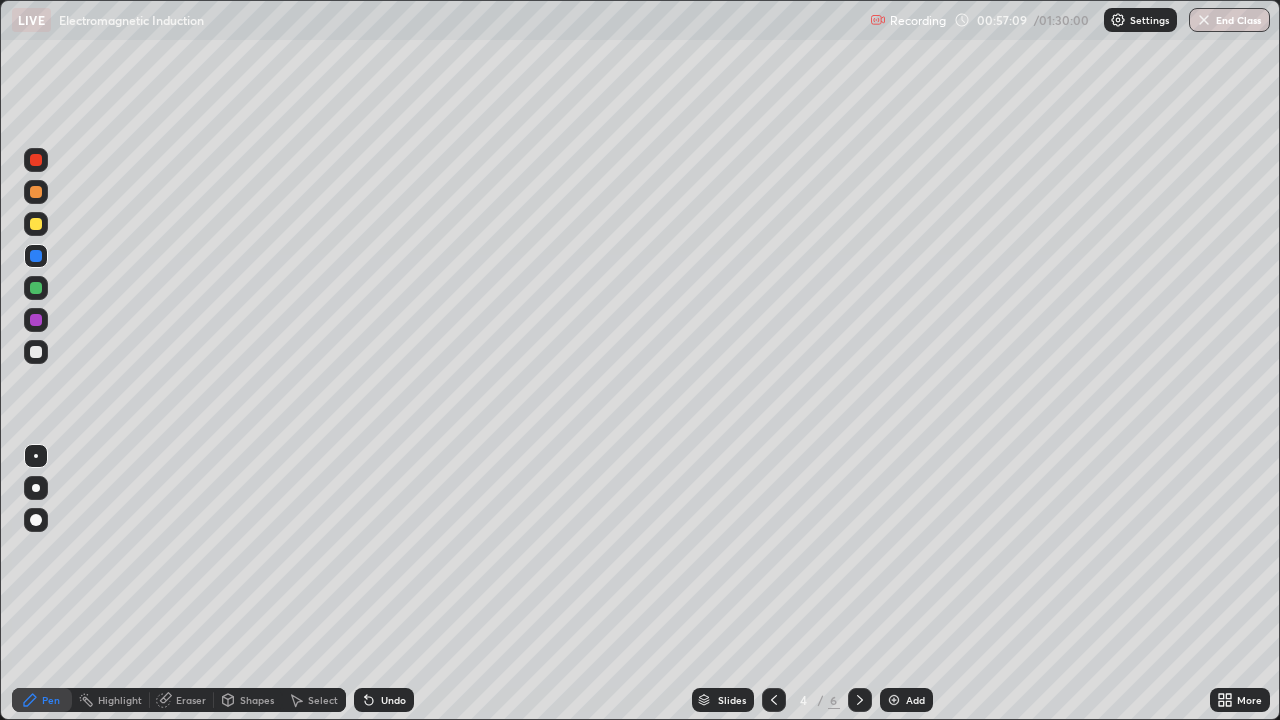 click 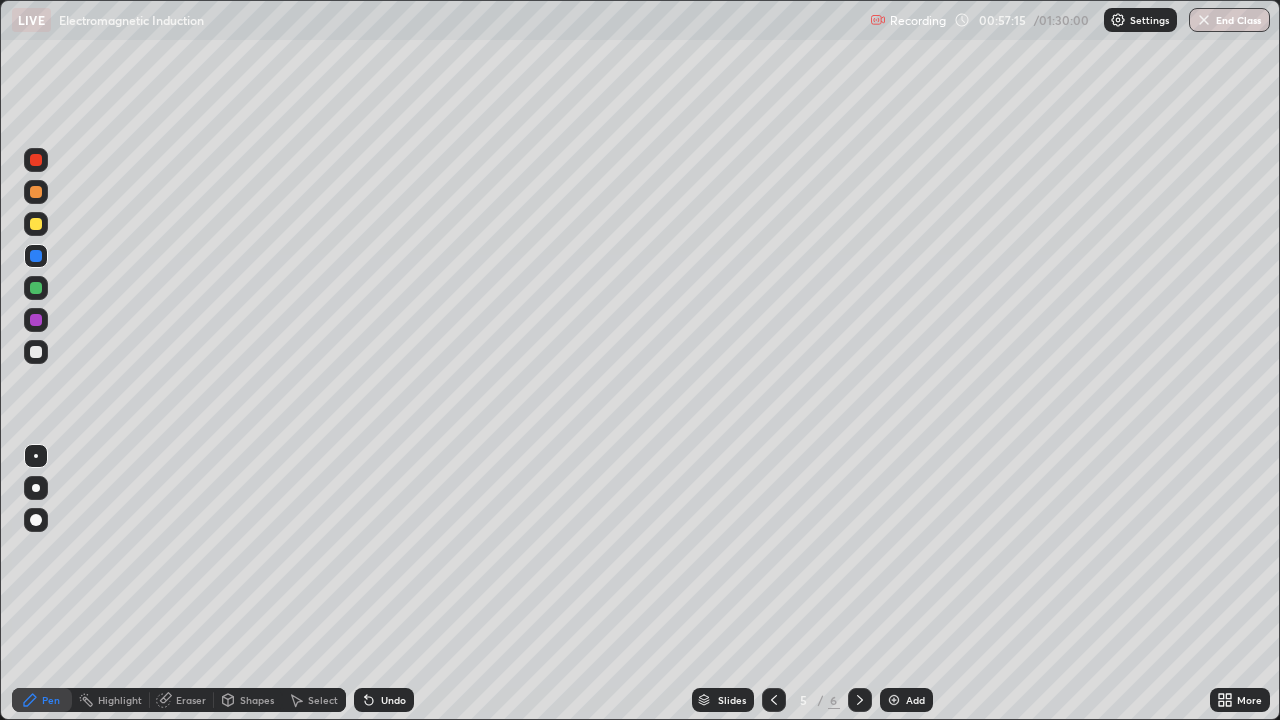 click 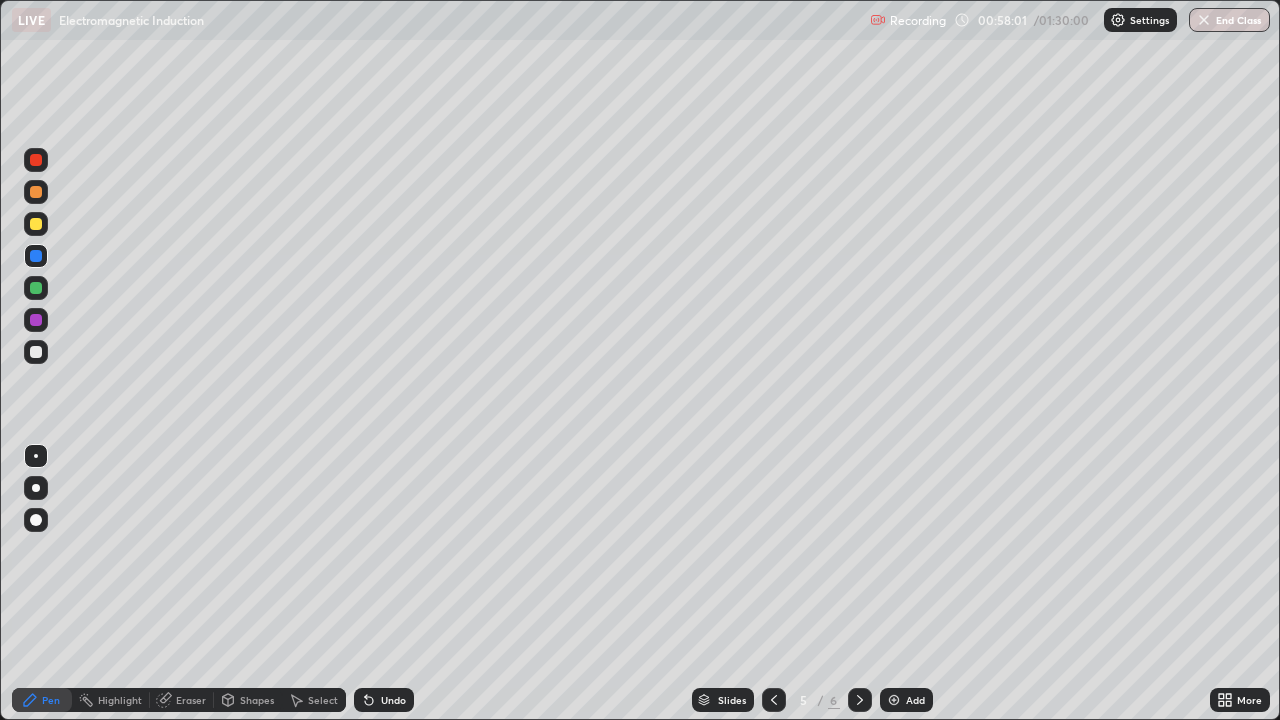 click at bounding box center [36, 288] 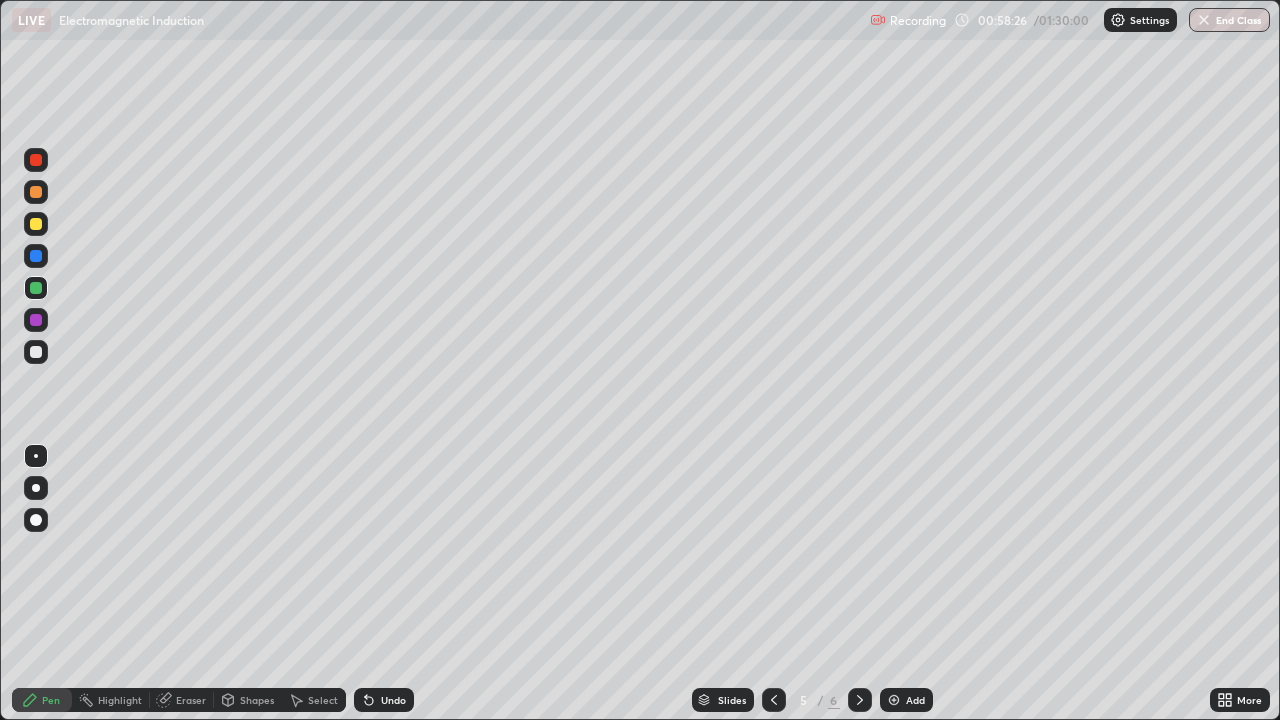 click 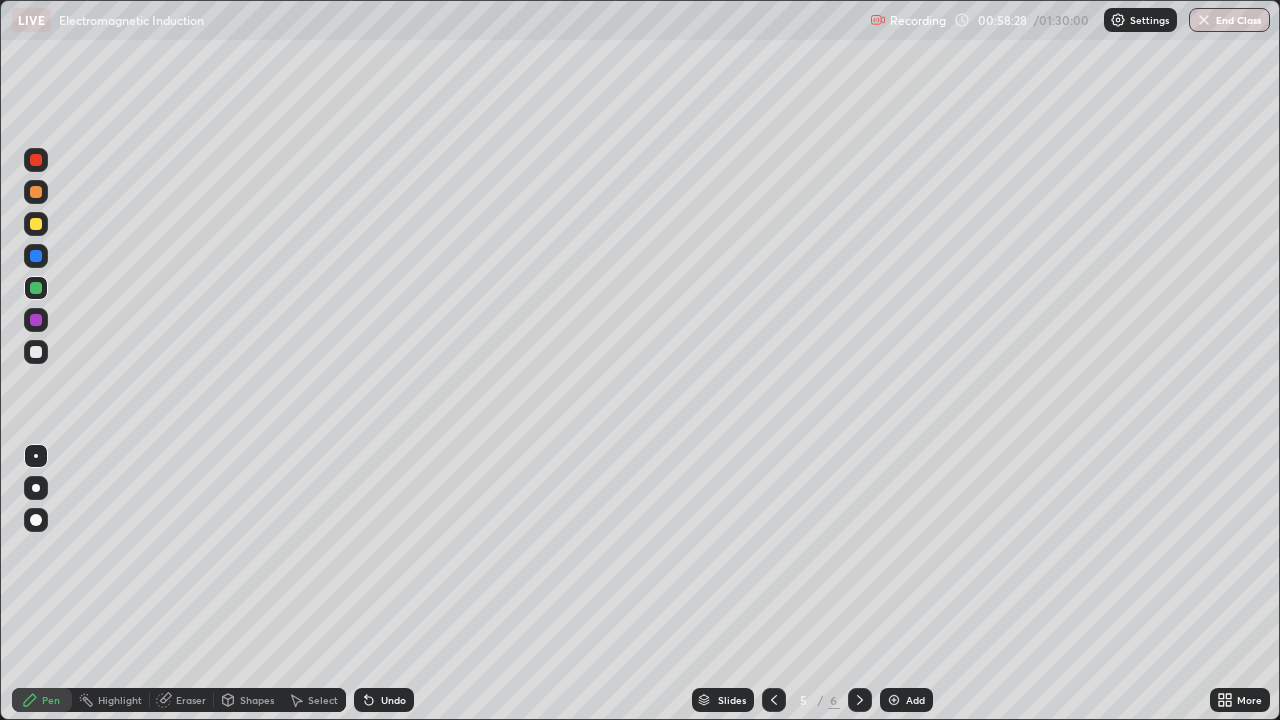 click at bounding box center [36, 224] 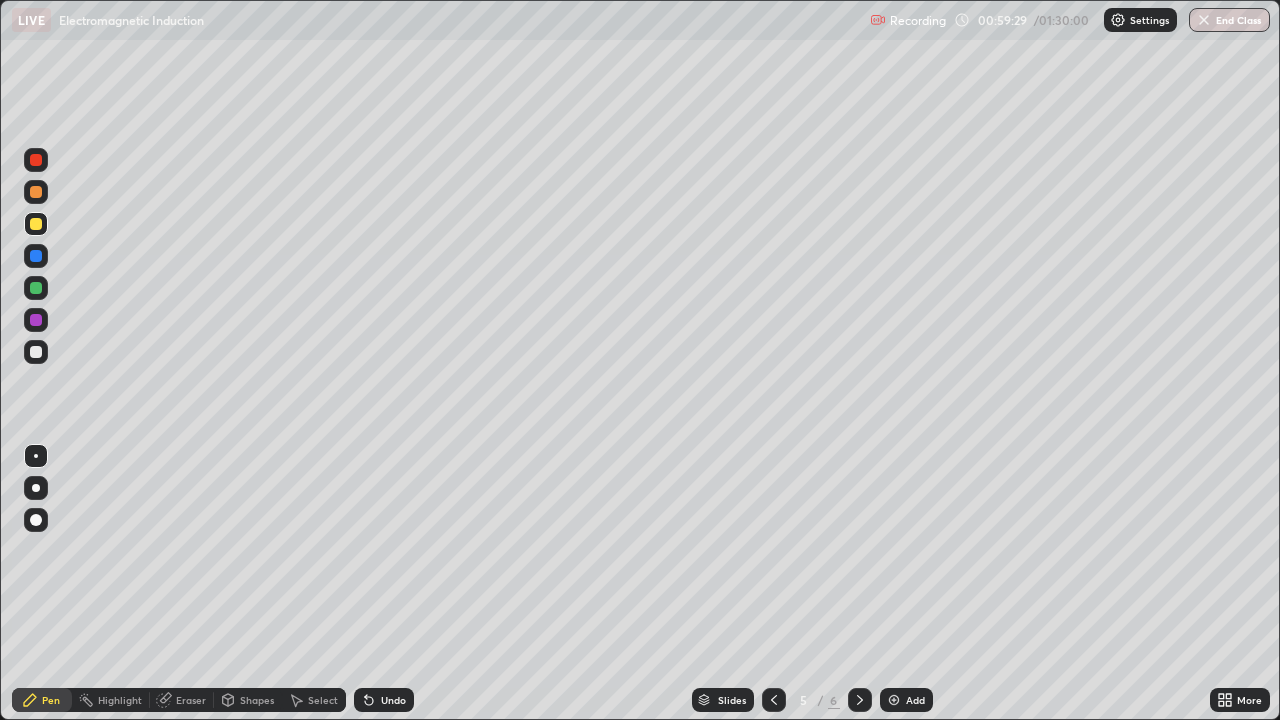 click on "Eraser" at bounding box center (182, 700) 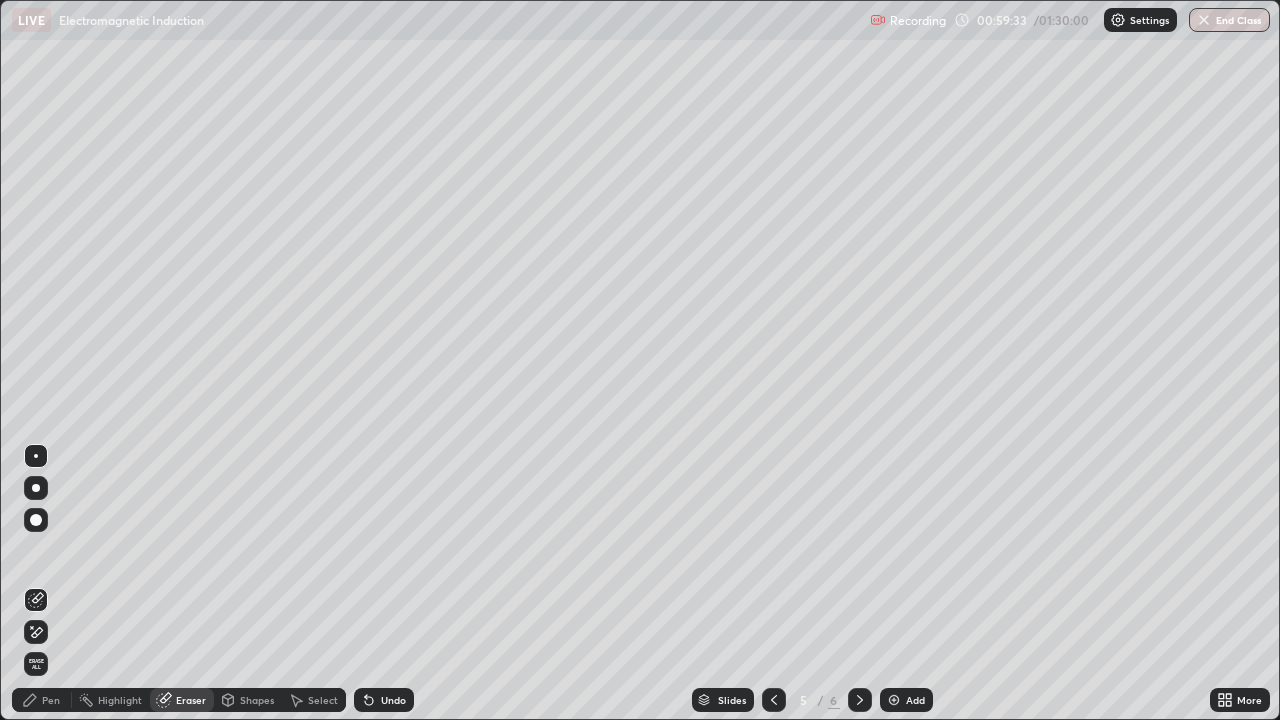 click on "Pen" at bounding box center (42, 700) 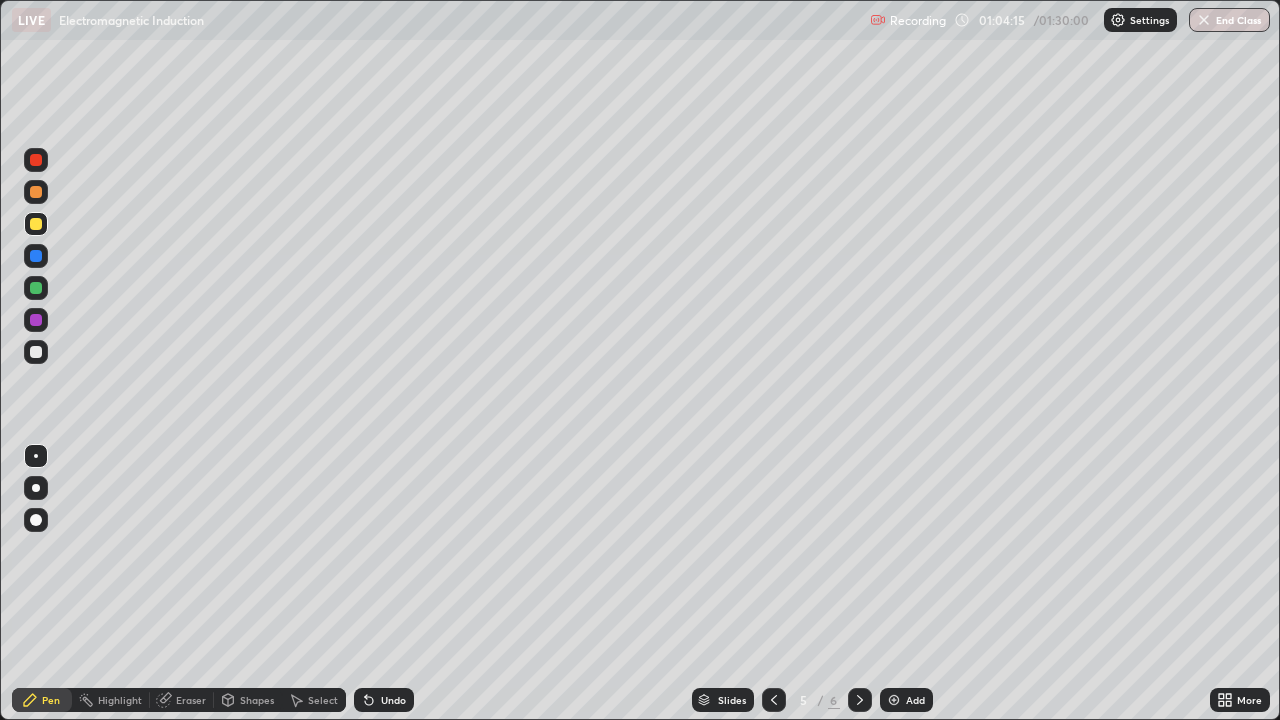 click 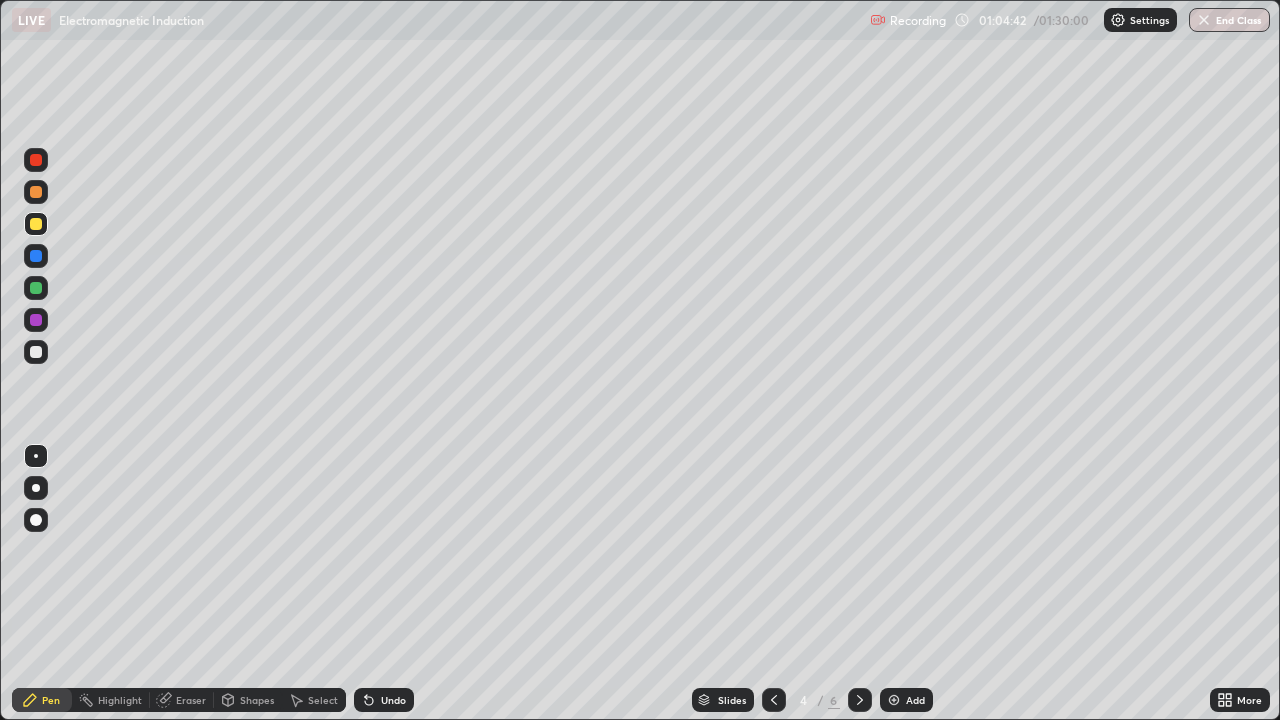 click 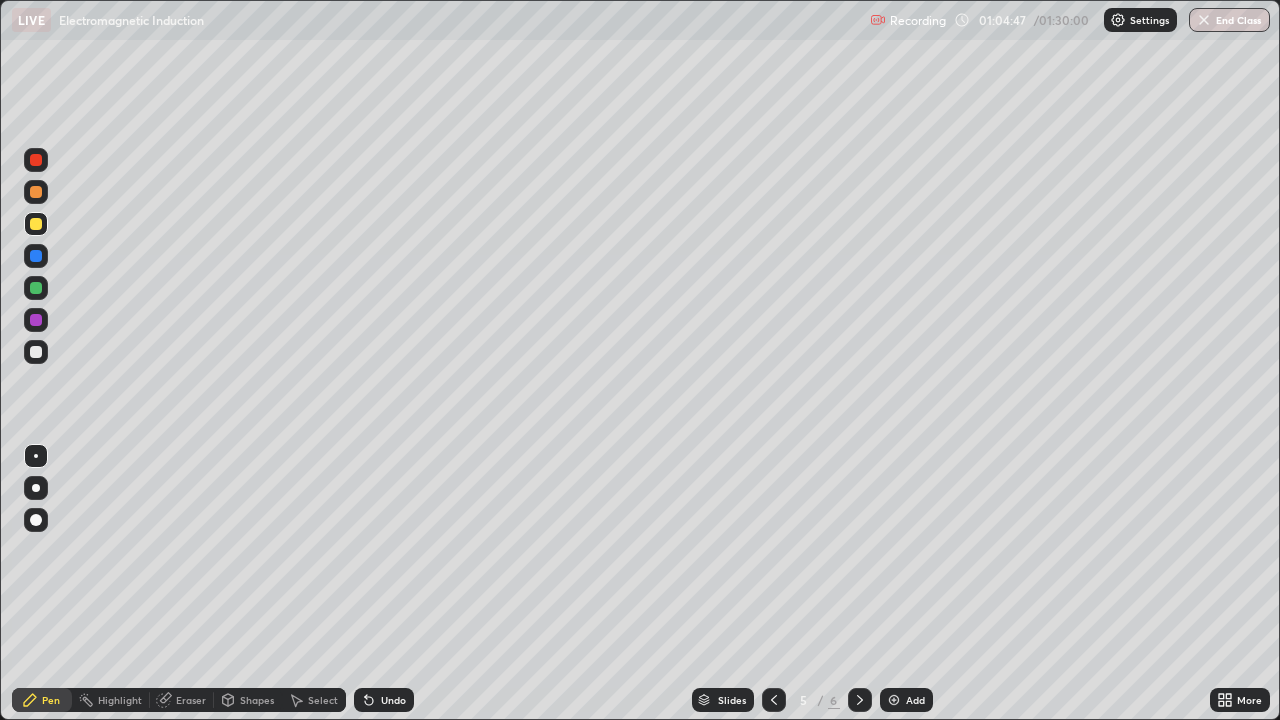 click at bounding box center [36, 352] 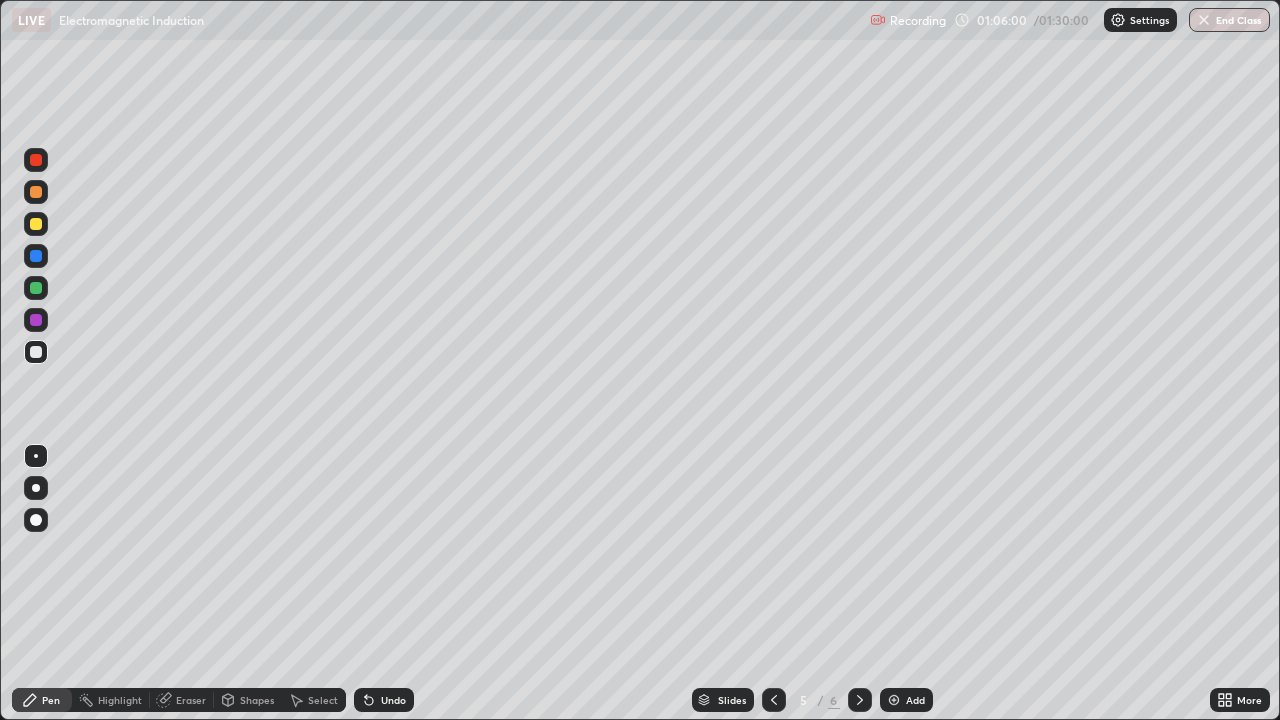 click on "Undo" at bounding box center [393, 700] 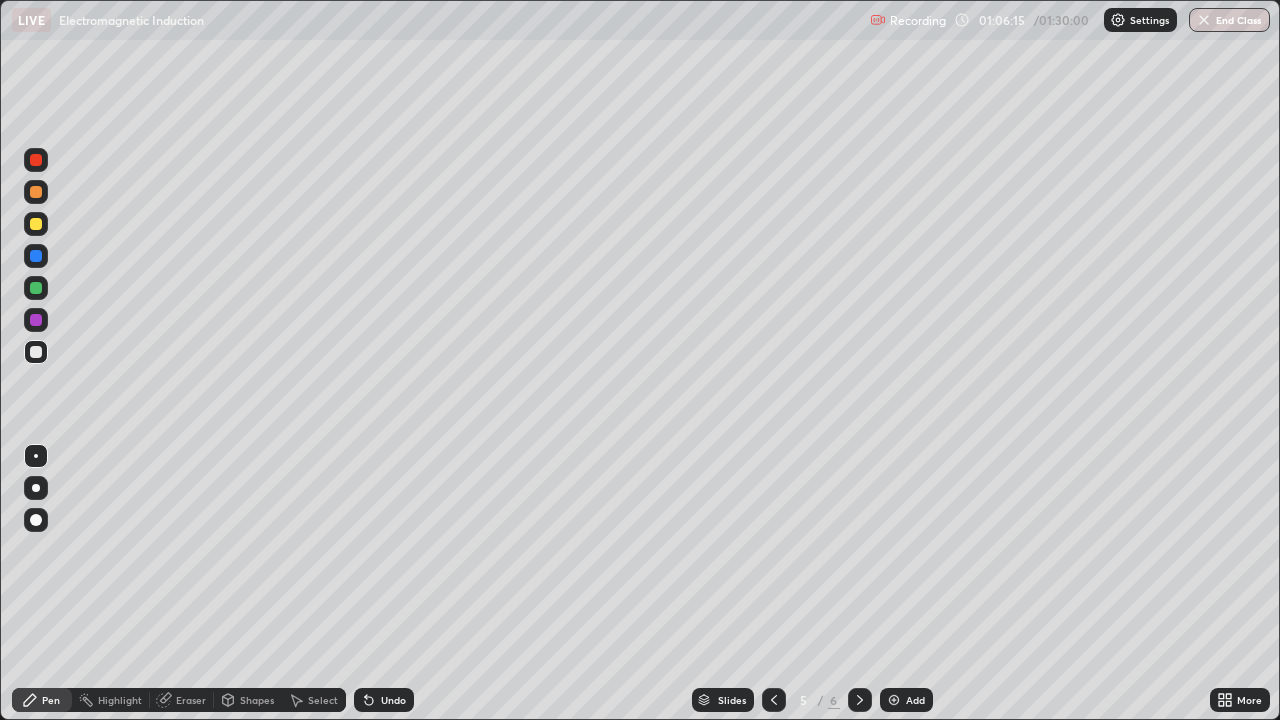 click on "Undo" at bounding box center [393, 700] 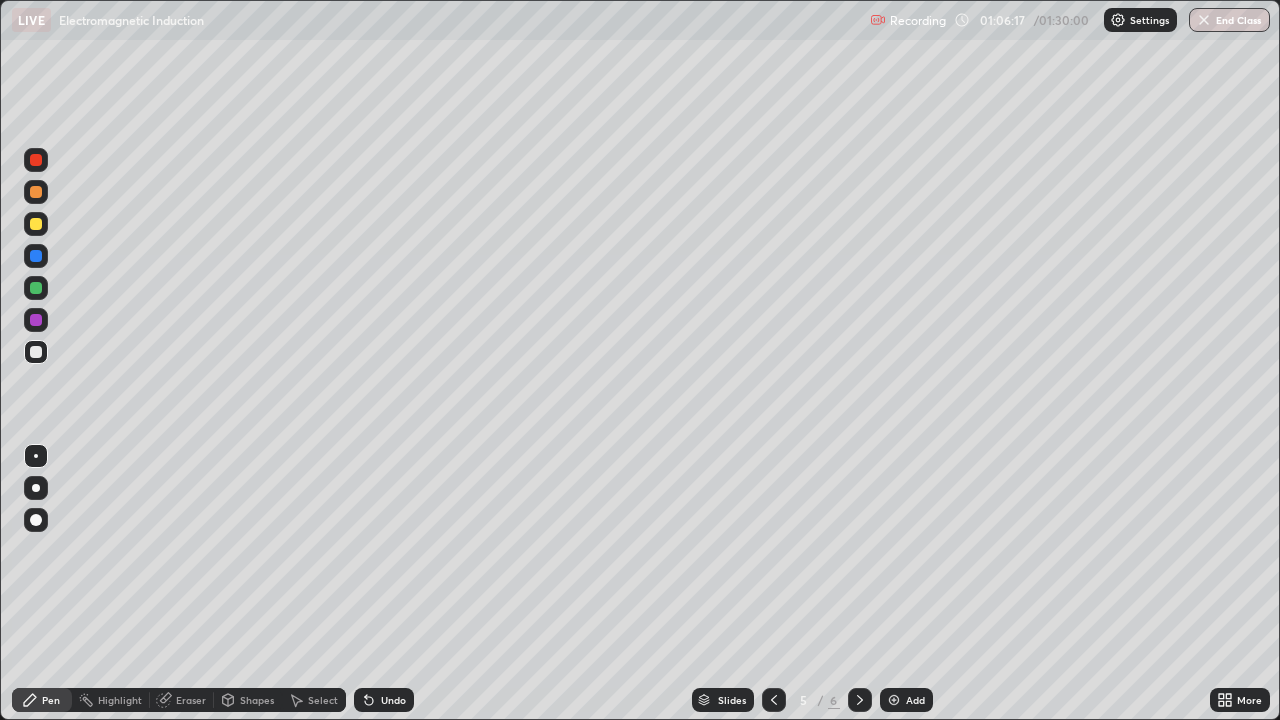 click on "Undo" at bounding box center [393, 700] 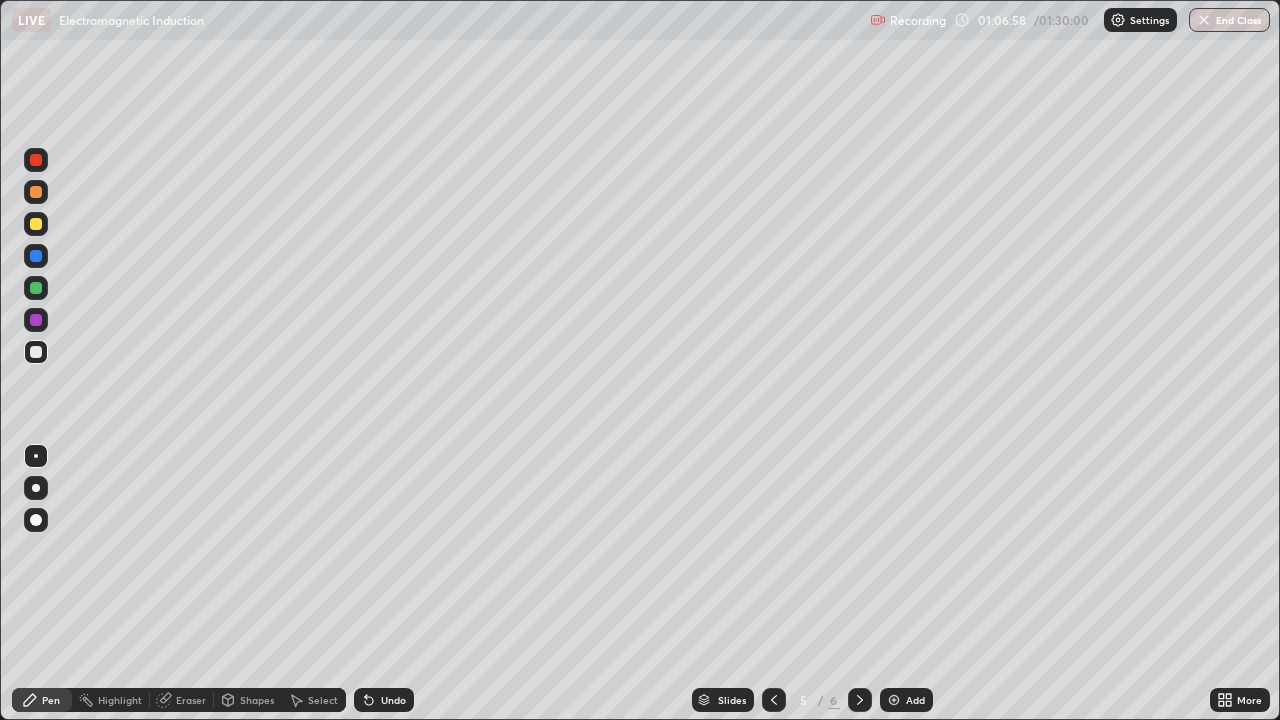 click at bounding box center [36, 288] 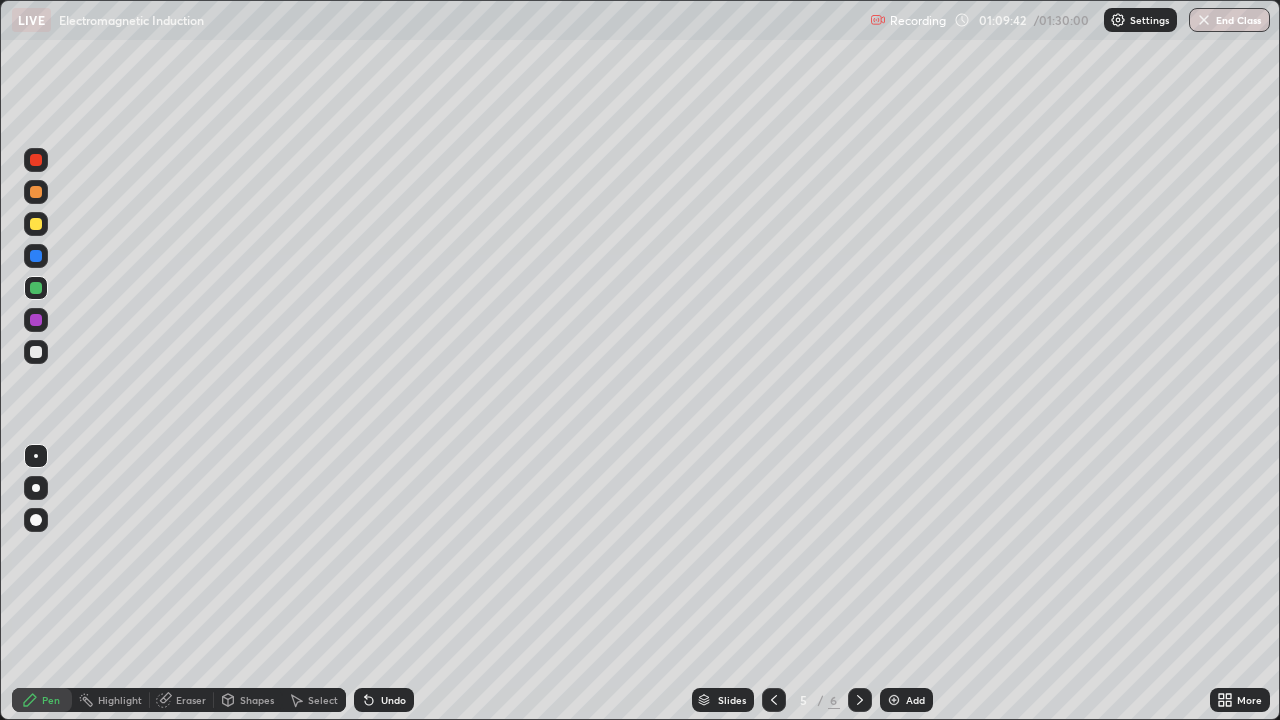click on "Undo" at bounding box center (393, 700) 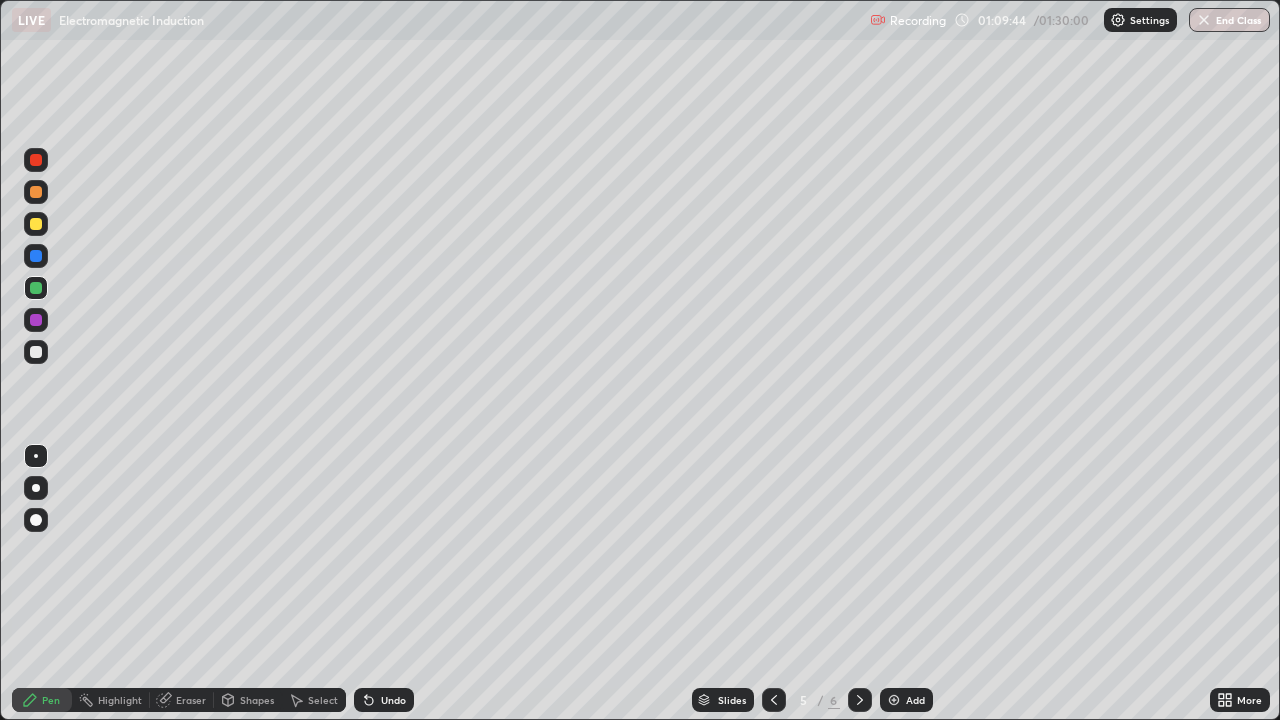 click on "Undo" at bounding box center [393, 700] 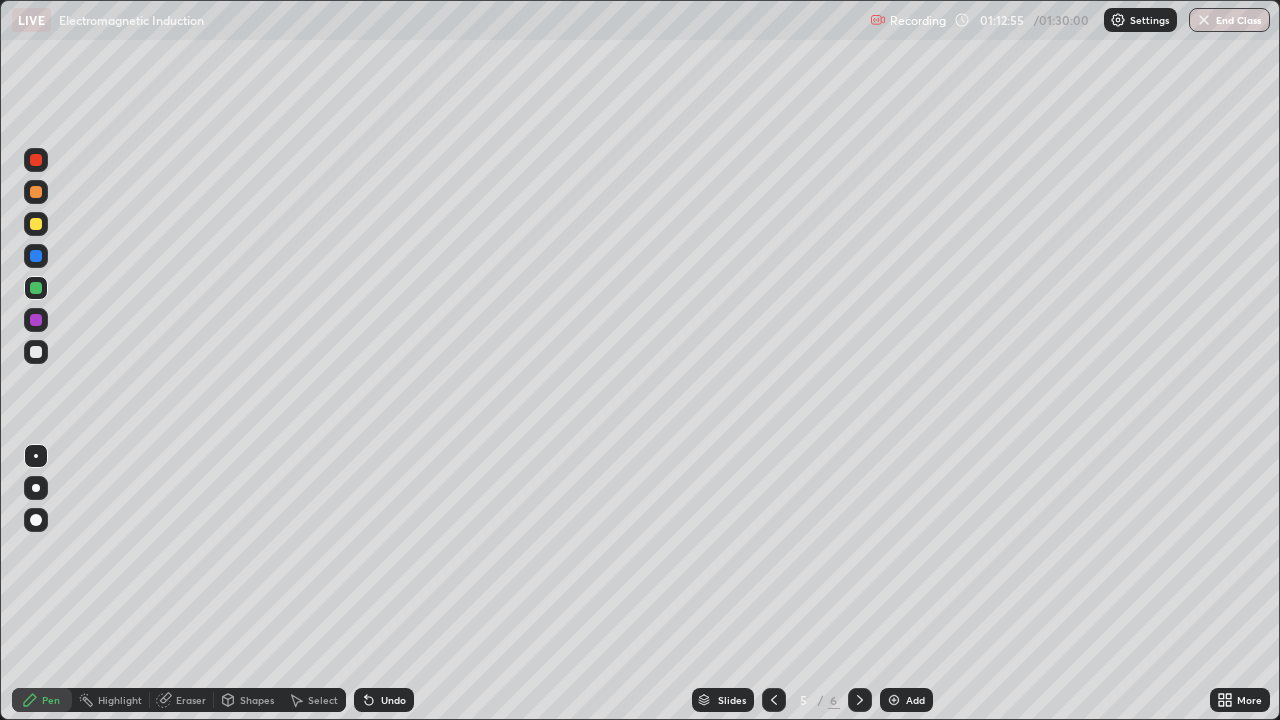 click at bounding box center [36, 256] 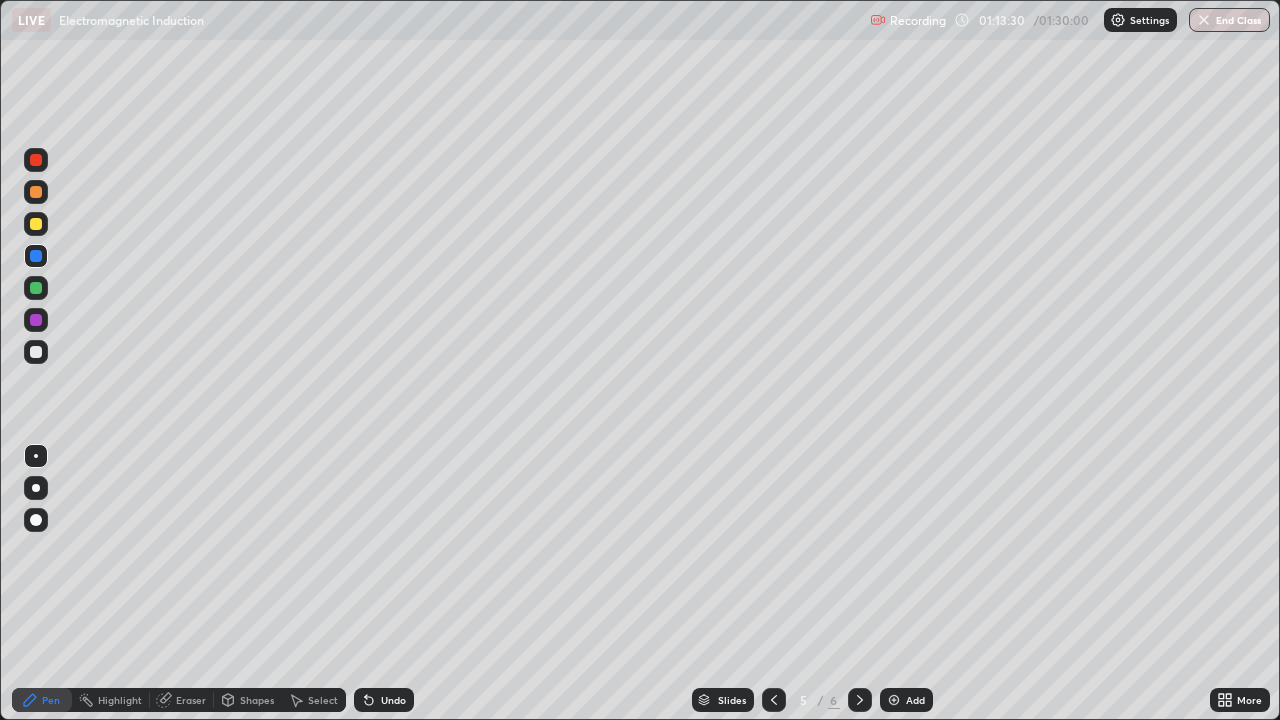 click at bounding box center (36, 320) 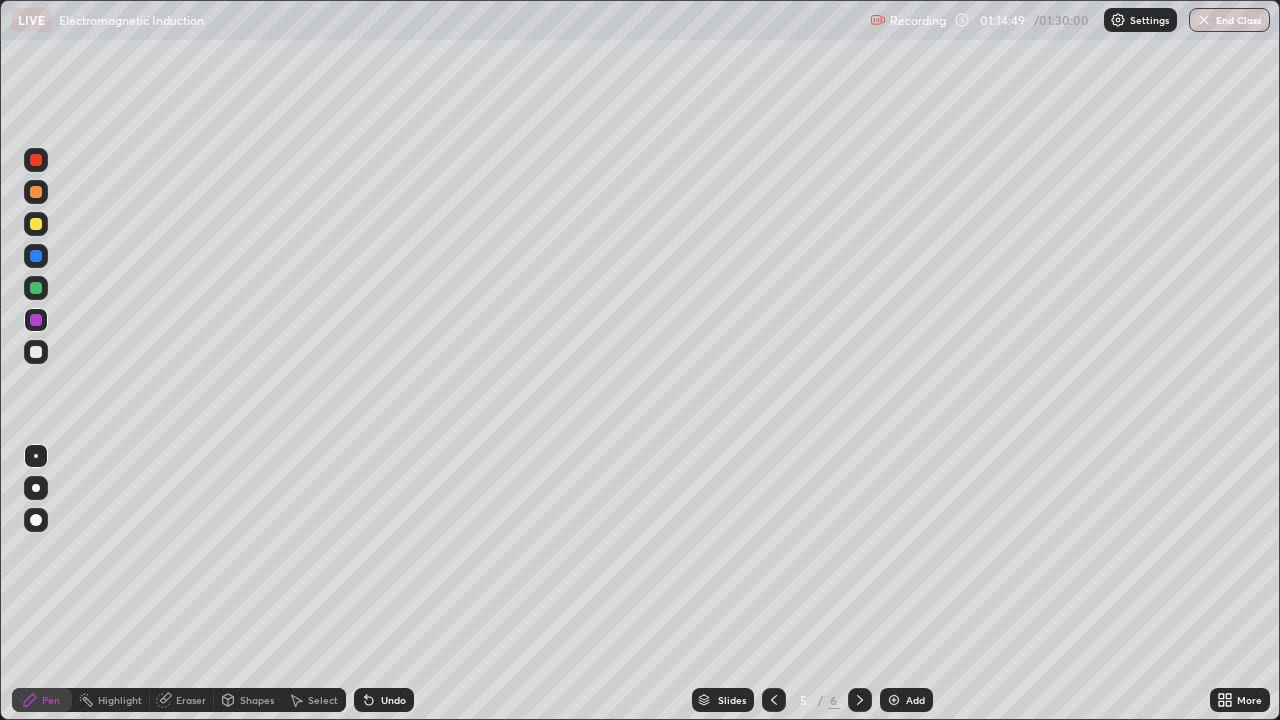 click on "Select" at bounding box center (323, 700) 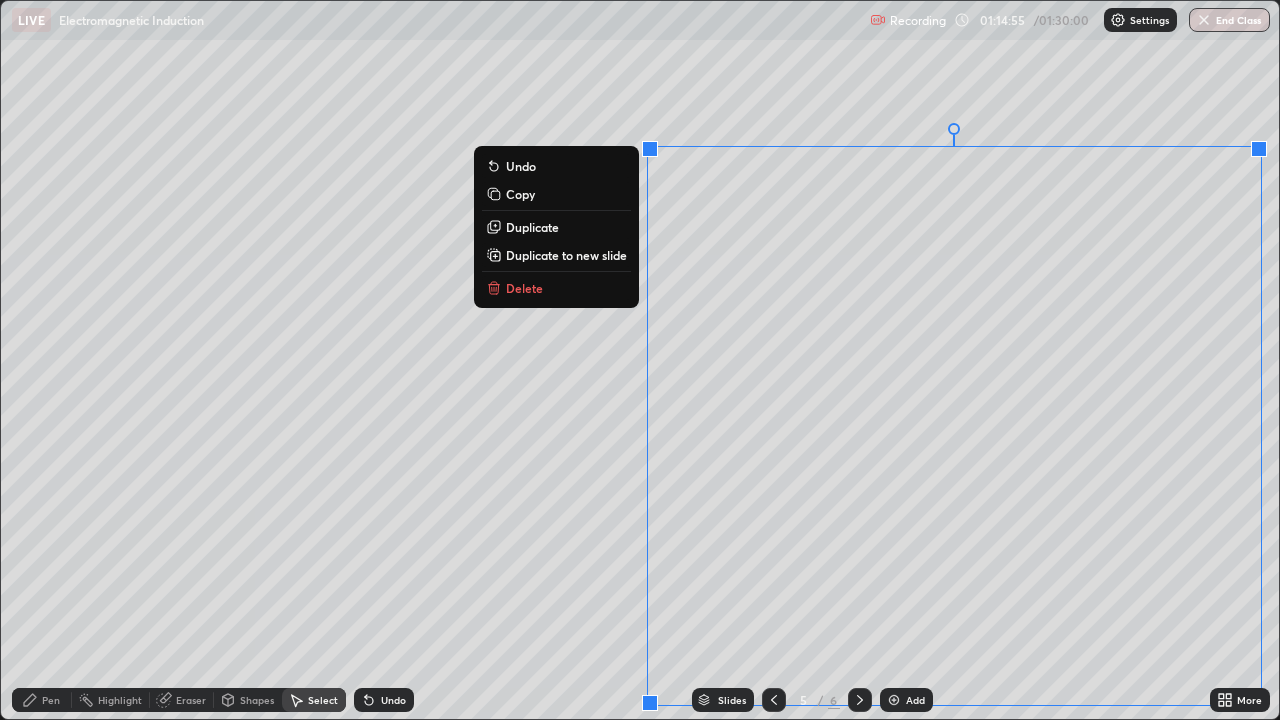 click on "Duplicate to new slide" at bounding box center (566, 255) 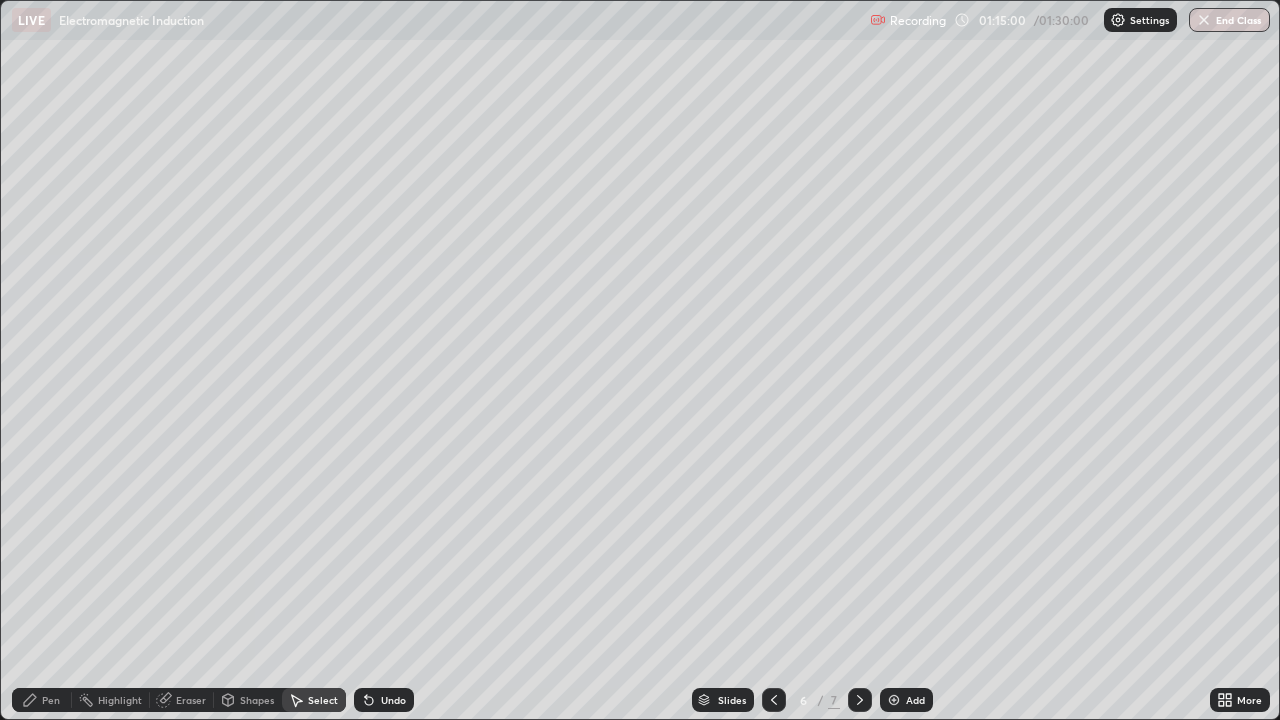 click on "Eraser" at bounding box center (191, 700) 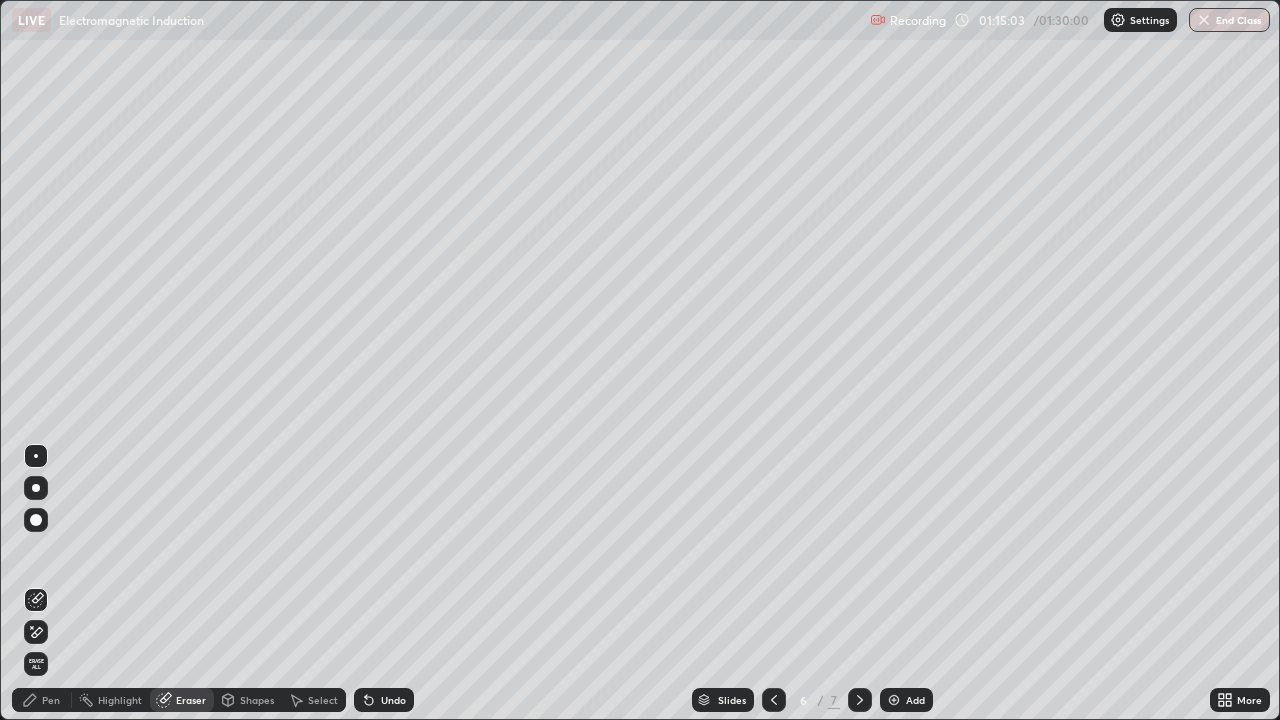 click on "Pen" at bounding box center (51, 700) 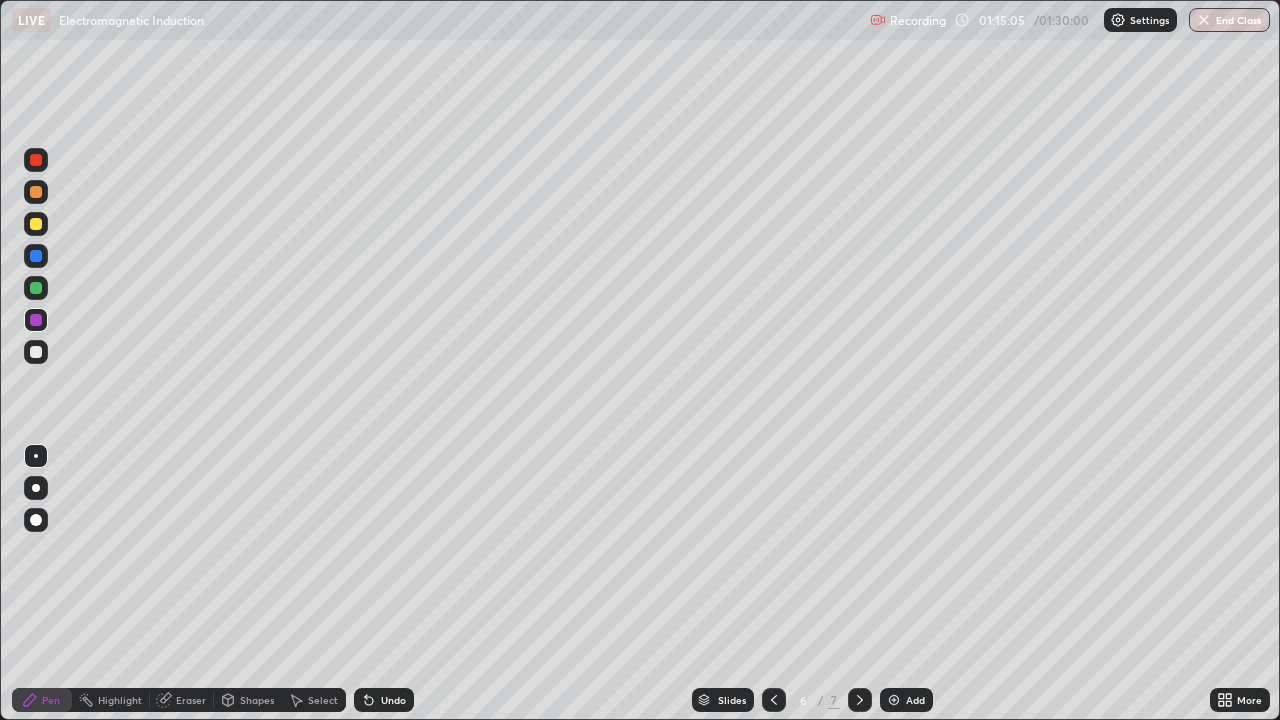 click at bounding box center (36, 352) 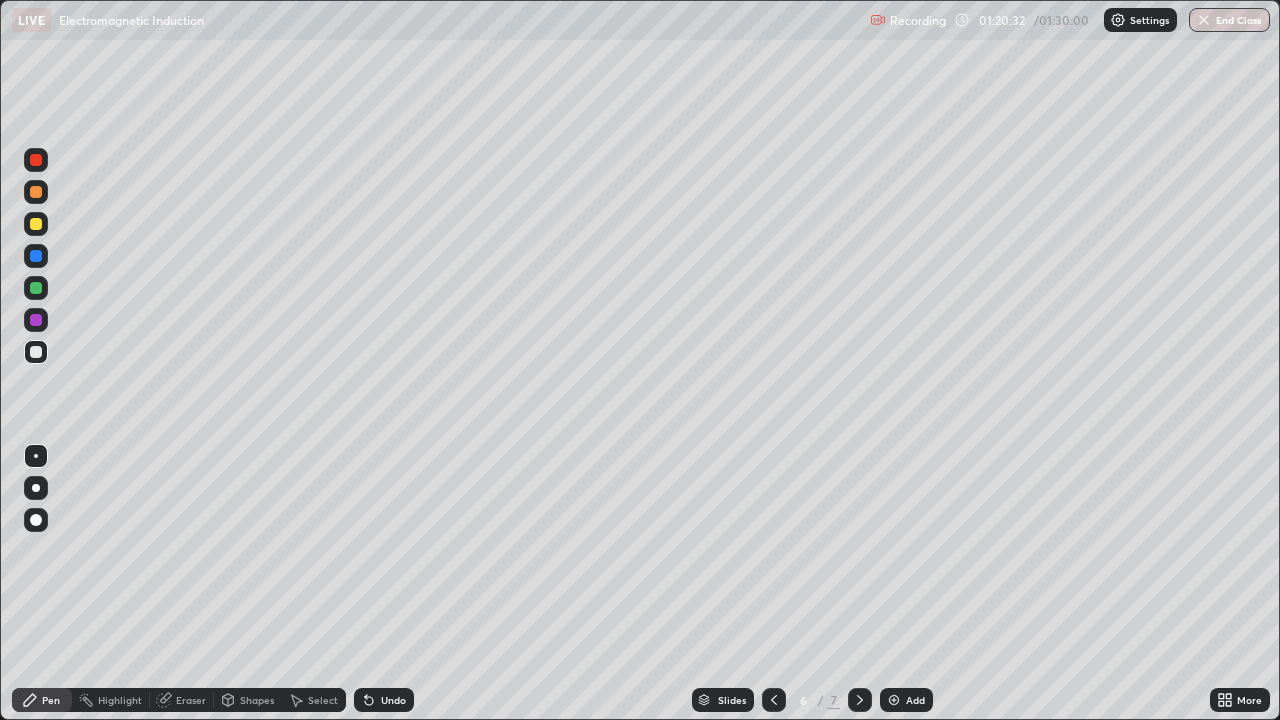 click at bounding box center (36, 224) 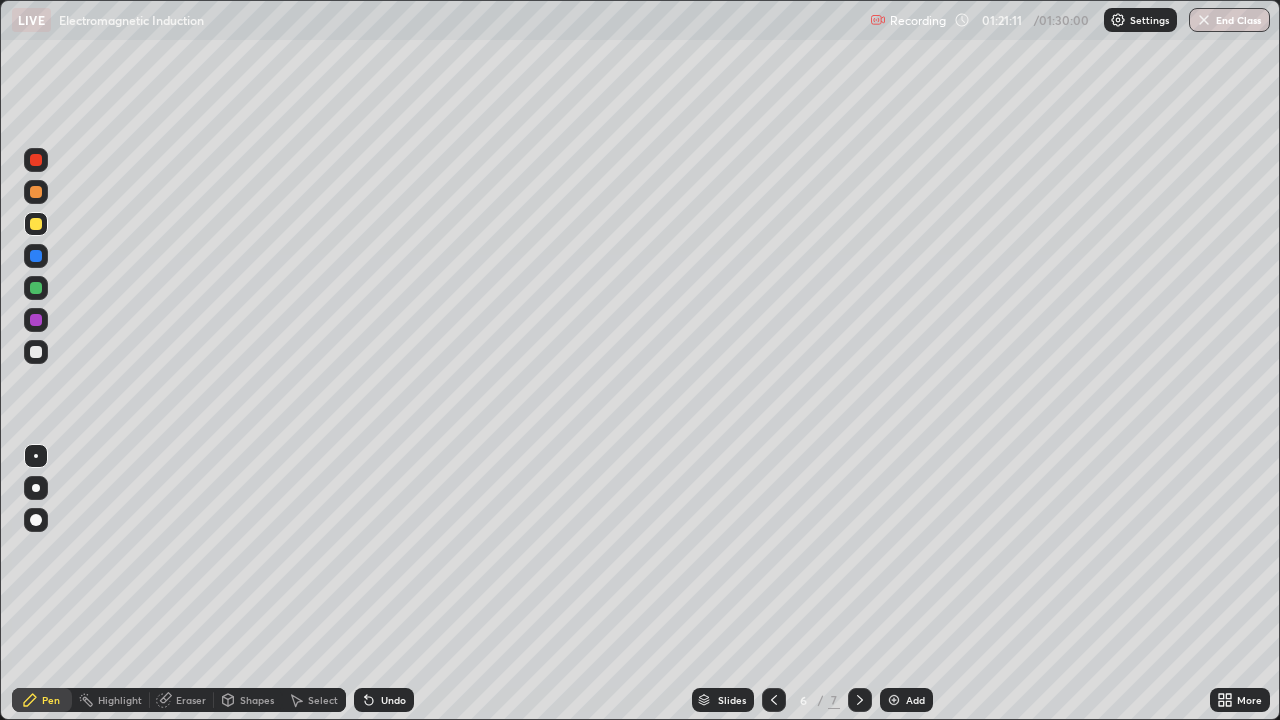 click at bounding box center (36, 320) 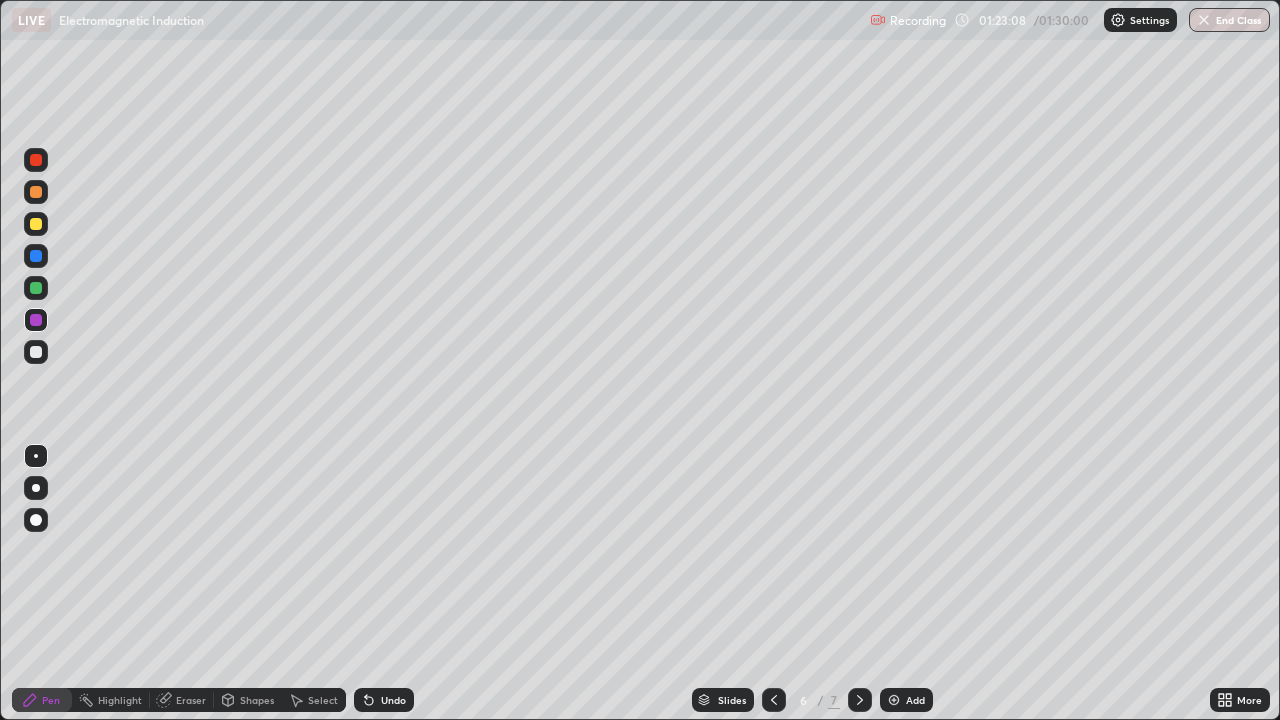 click 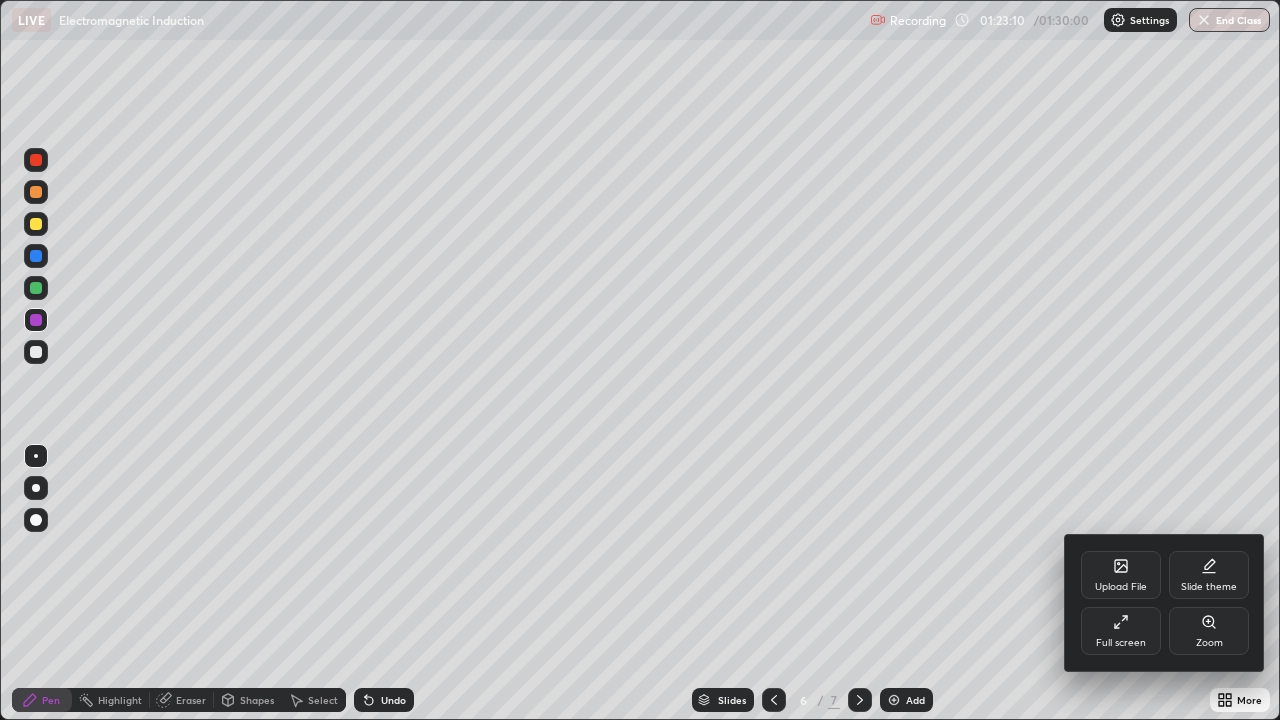 click on "Full screen" at bounding box center [1121, 643] 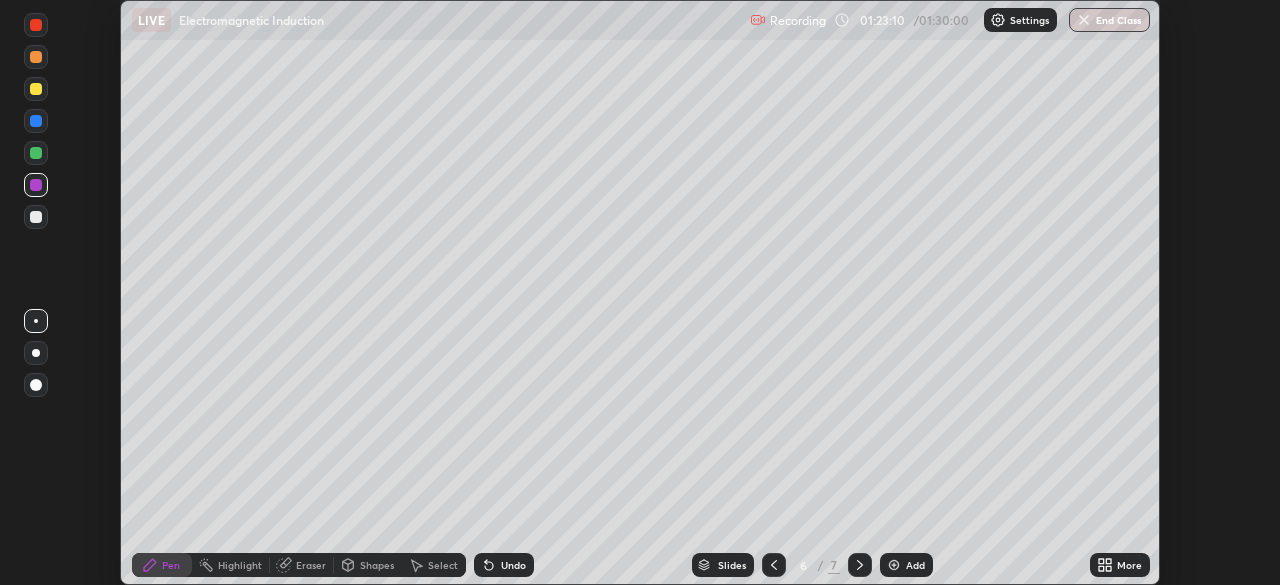 scroll, scrollTop: 585, scrollLeft: 1280, axis: both 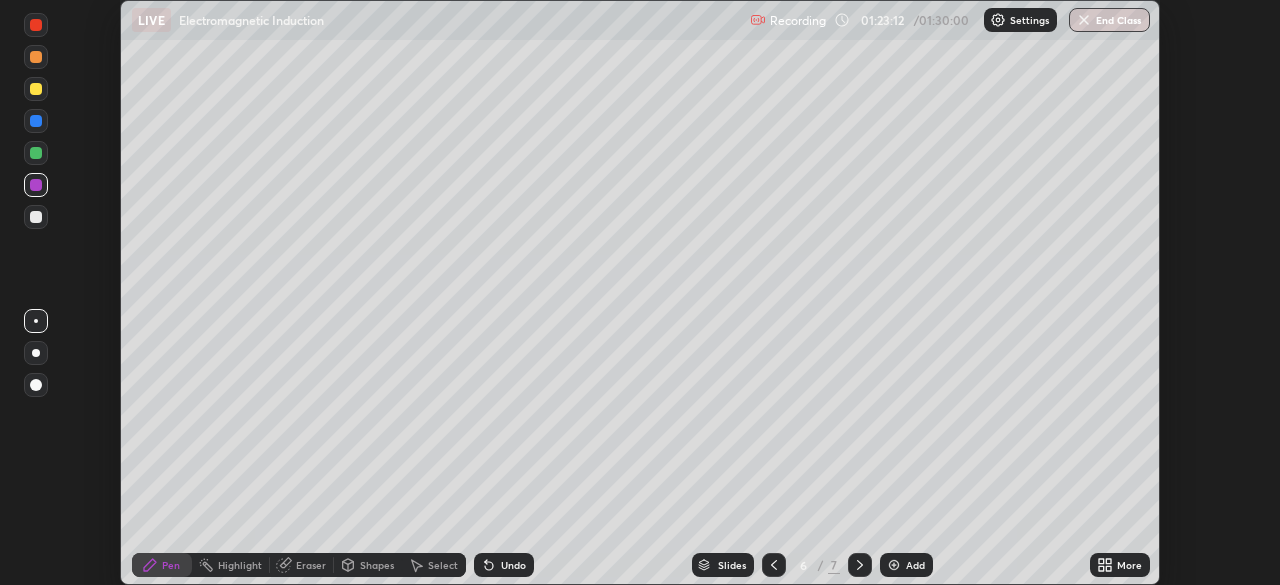 click on "End Class" at bounding box center (1109, 20) 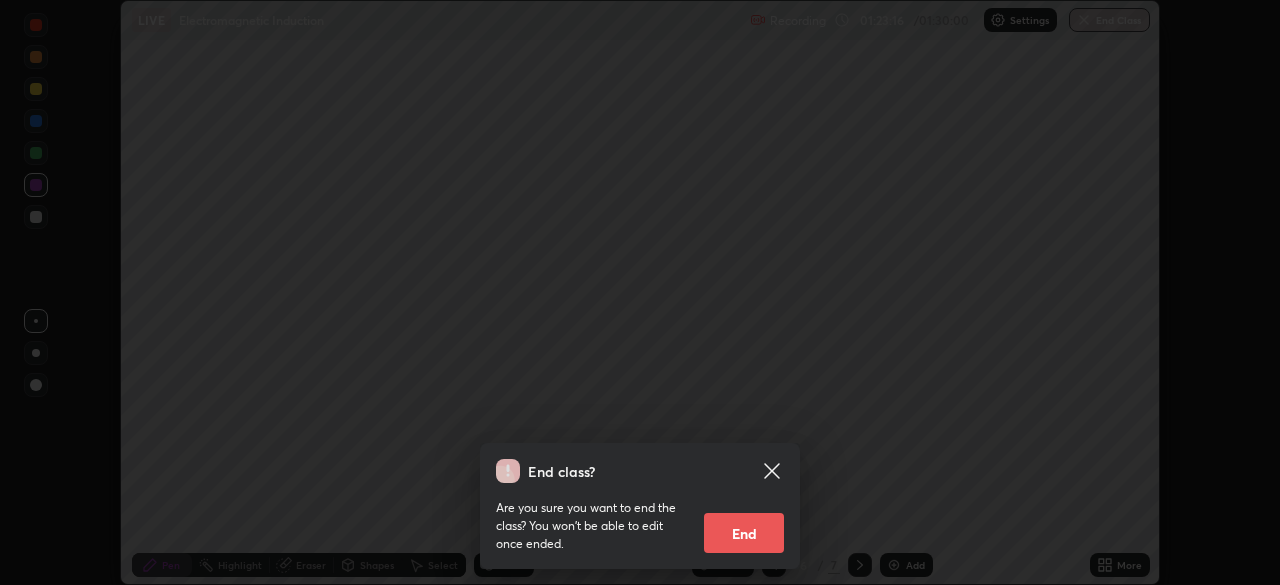 click on "End" at bounding box center [744, 533] 